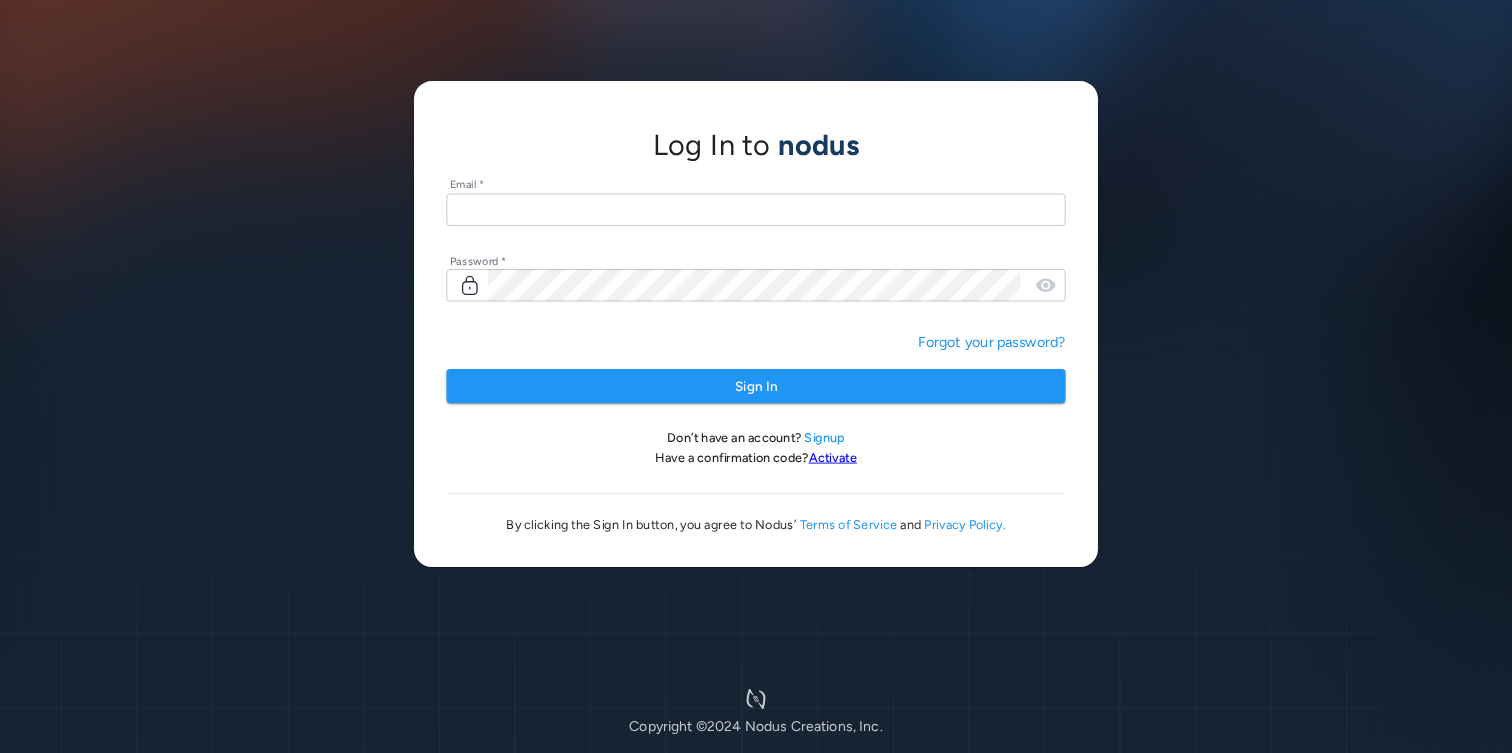 scroll, scrollTop: 0, scrollLeft: 0, axis: both 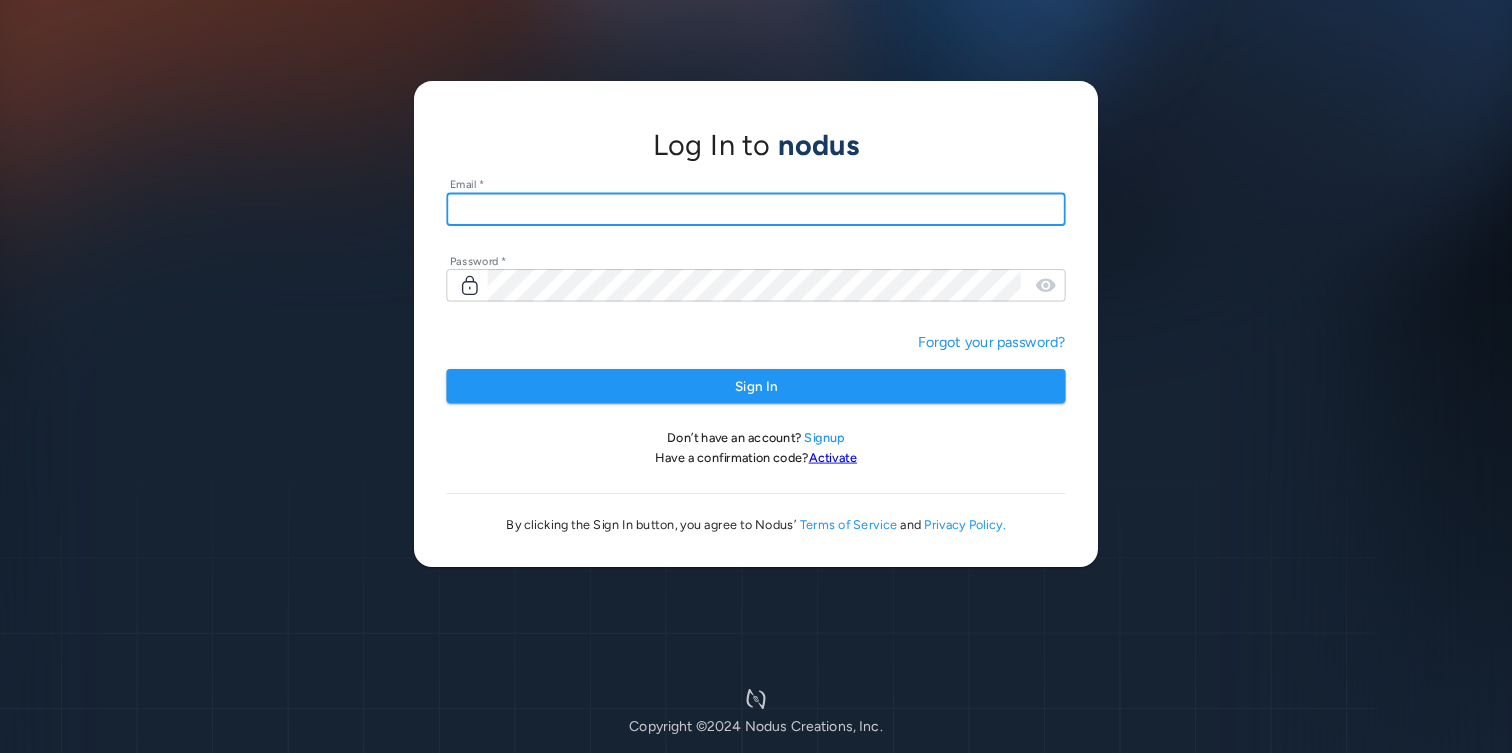 type on "**********" 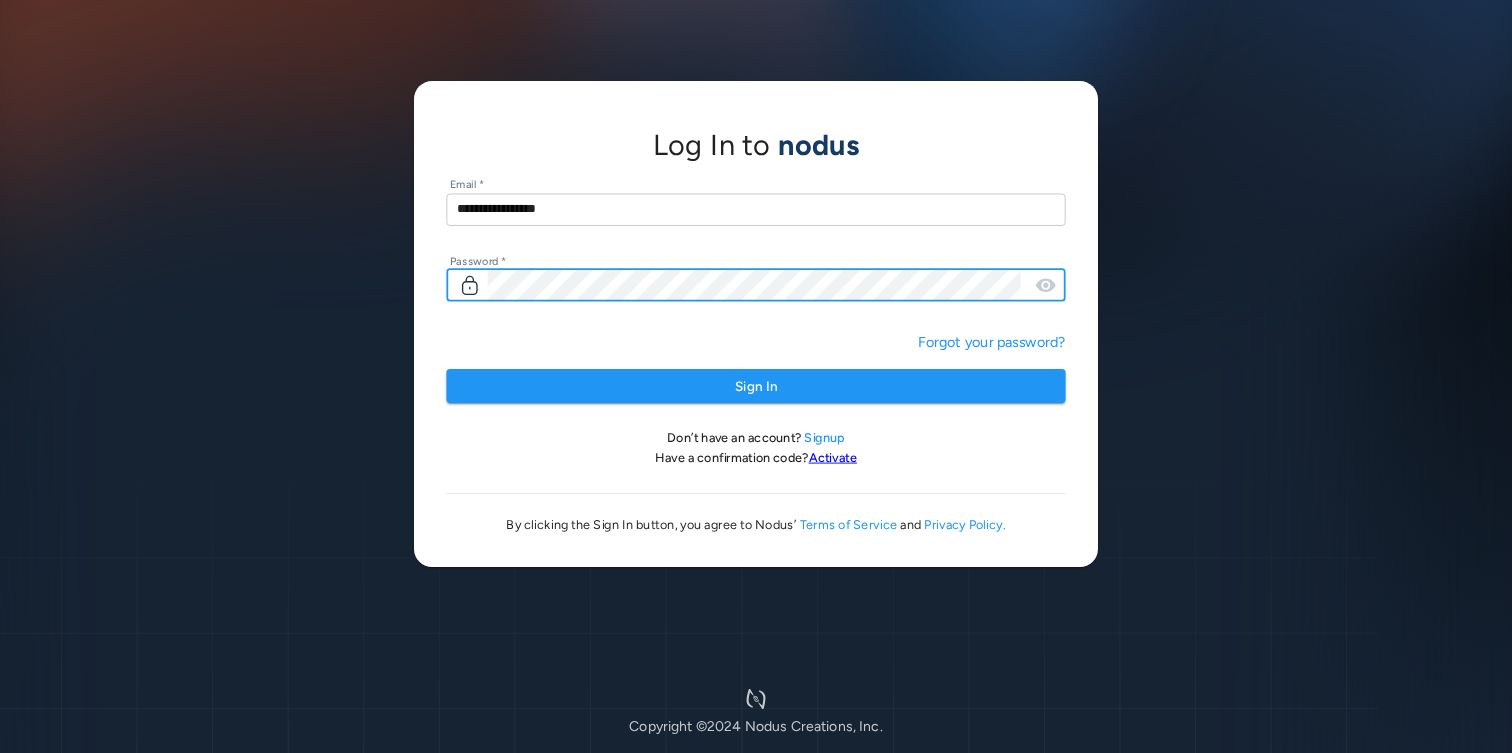click on "Sign In" at bounding box center [755, 386] 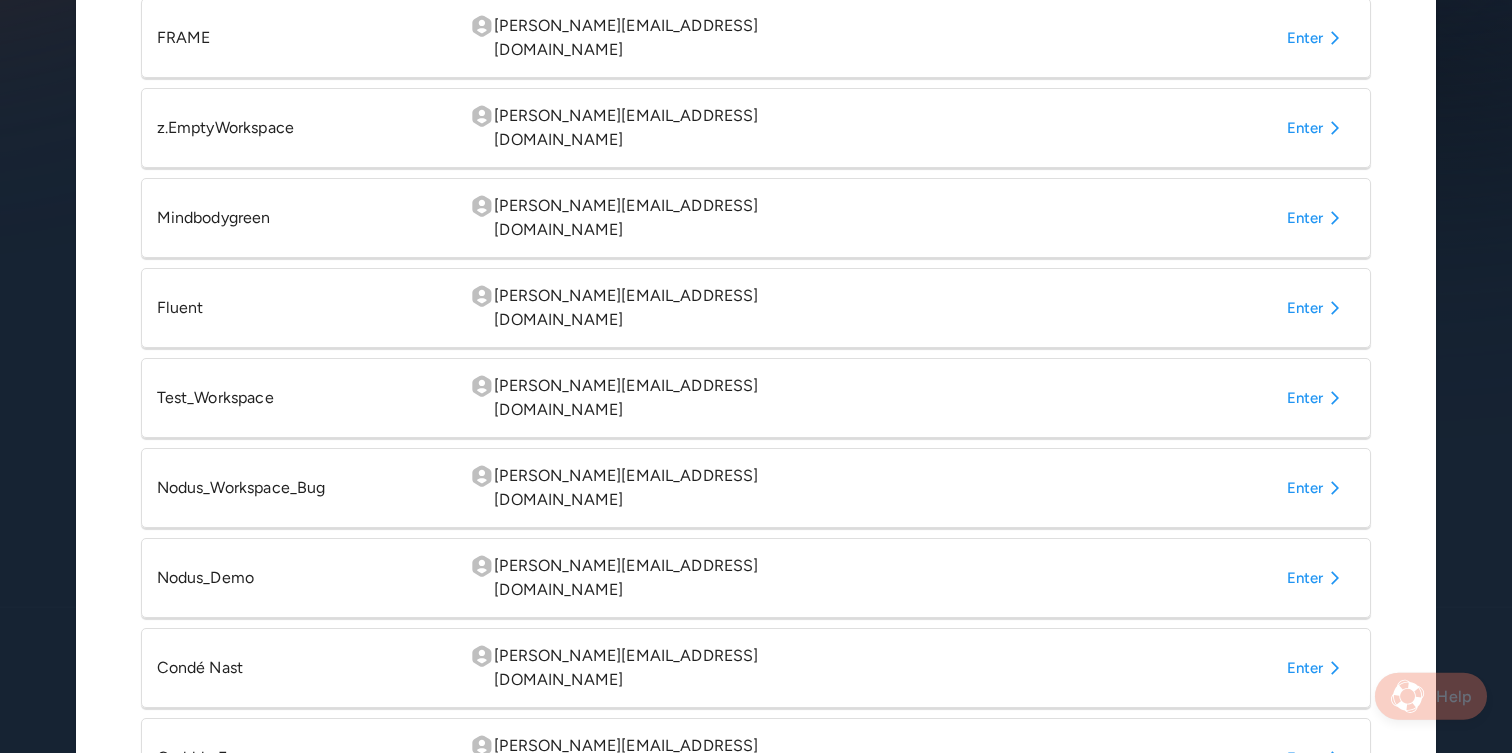 scroll, scrollTop: 499, scrollLeft: 0, axis: vertical 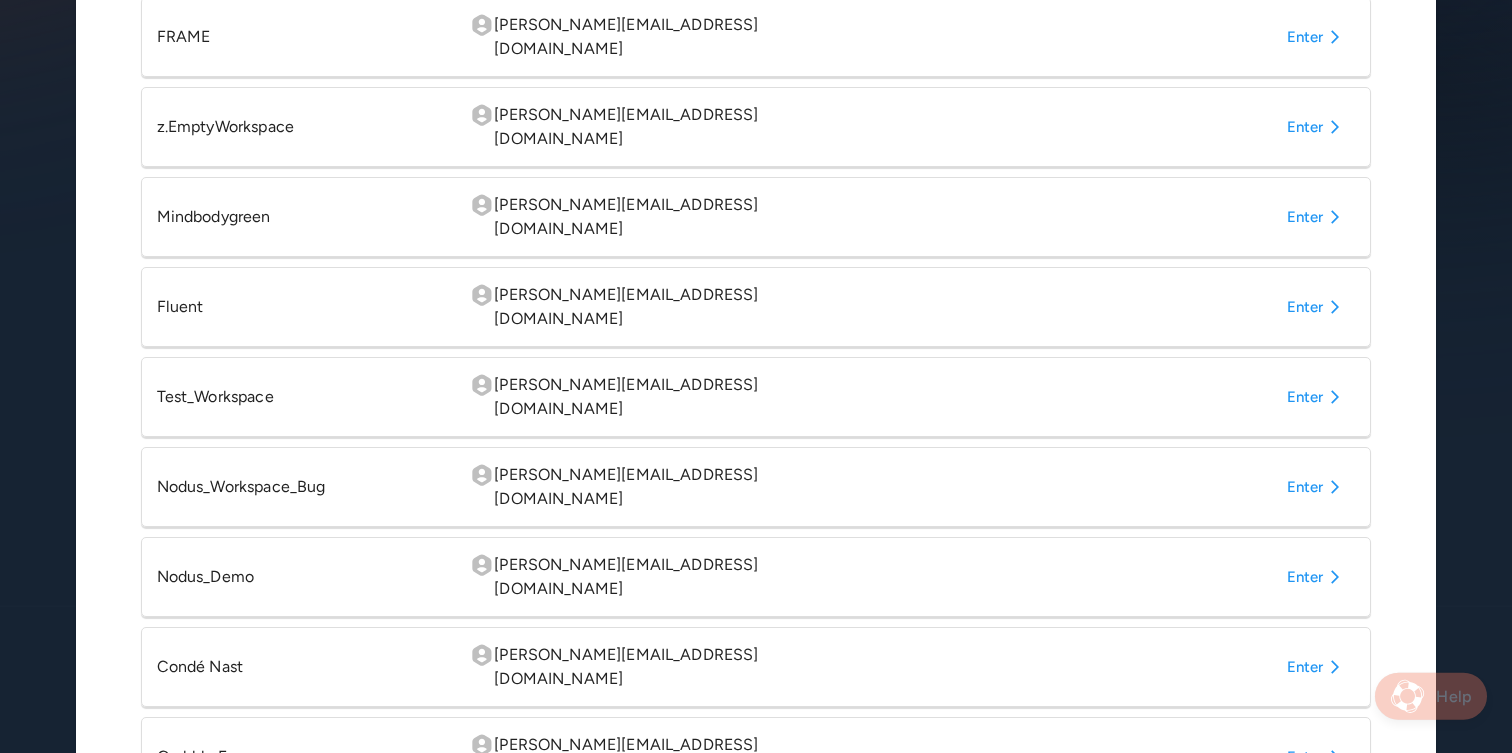 click on "Enter" at bounding box center [1317, 667] 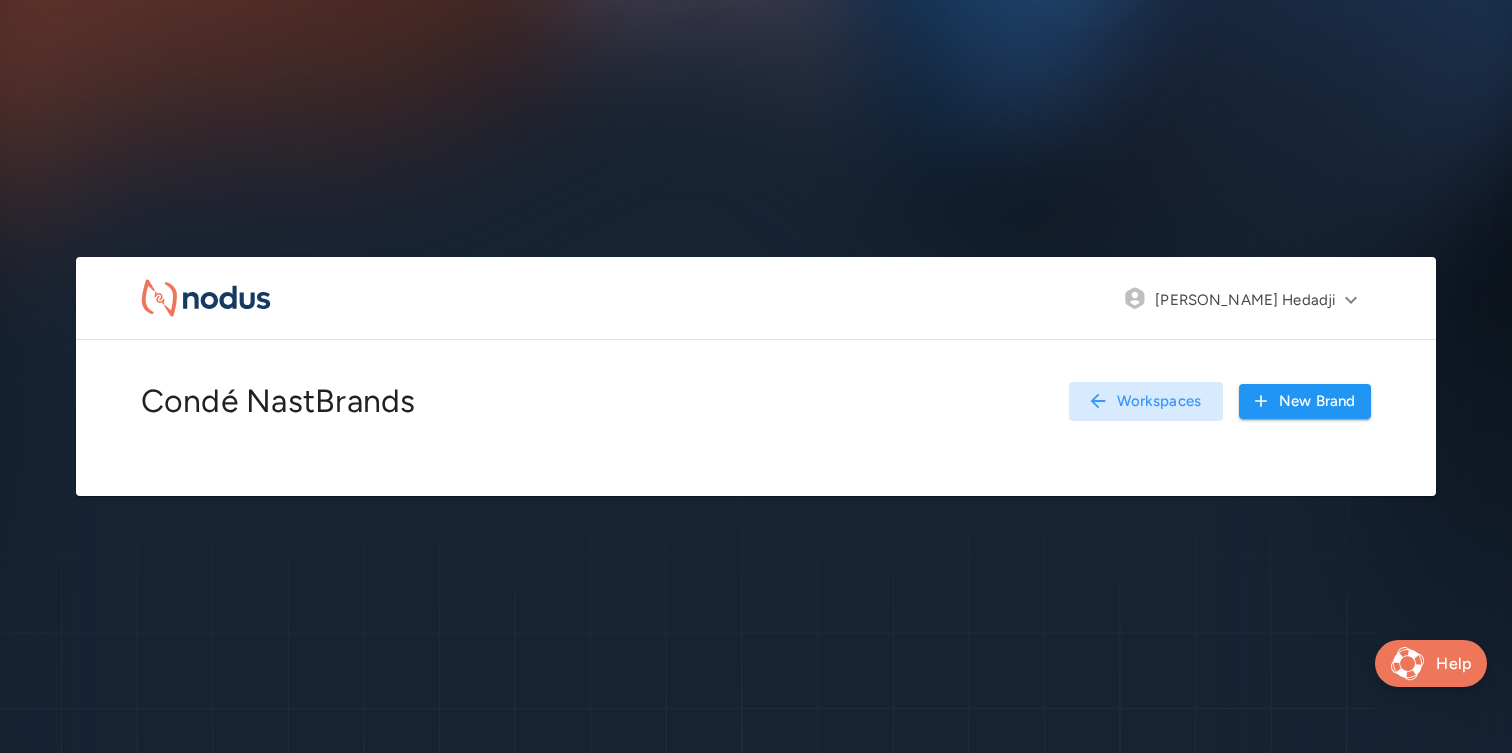 scroll, scrollTop: 0, scrollLeft: 0, axis: both 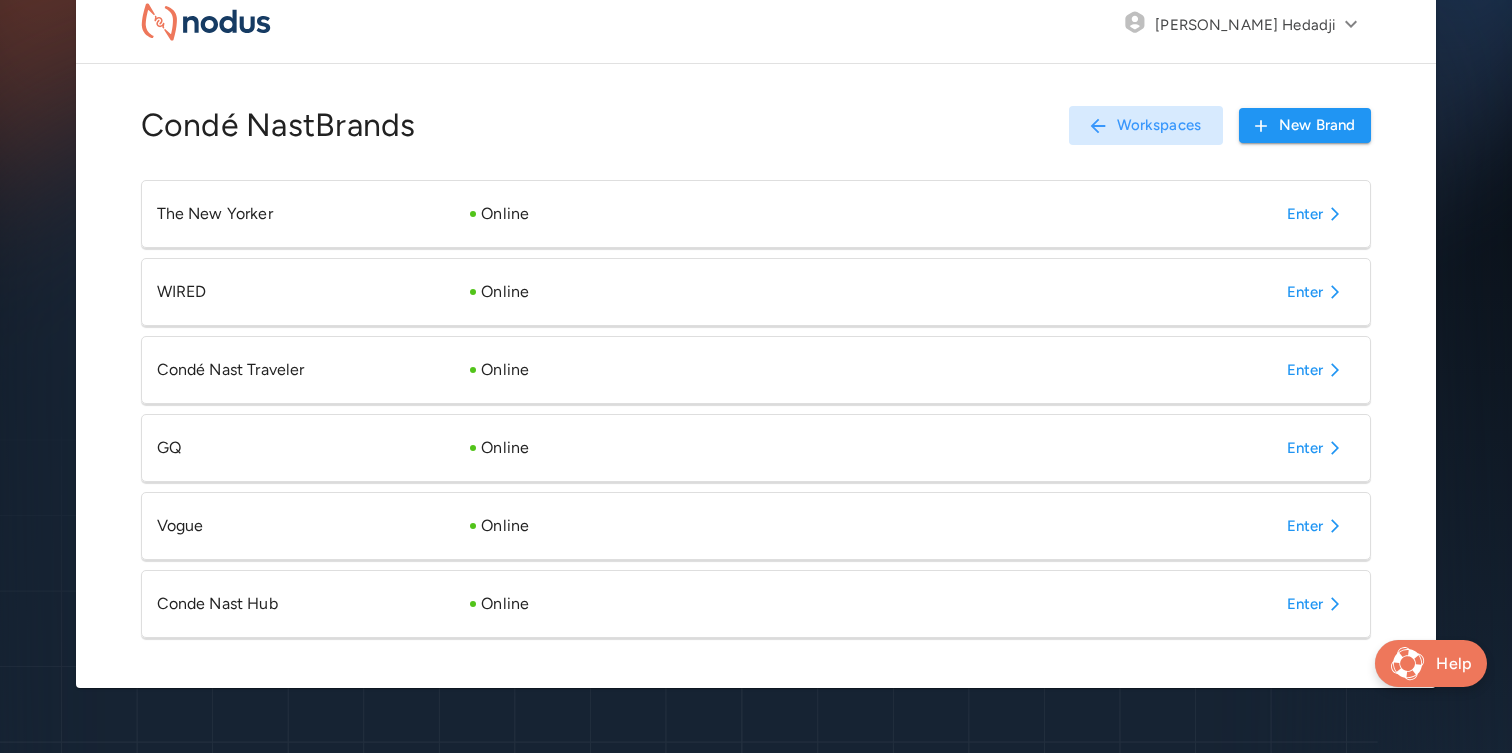 click on "Enter" at bounding box center (1317, 604) 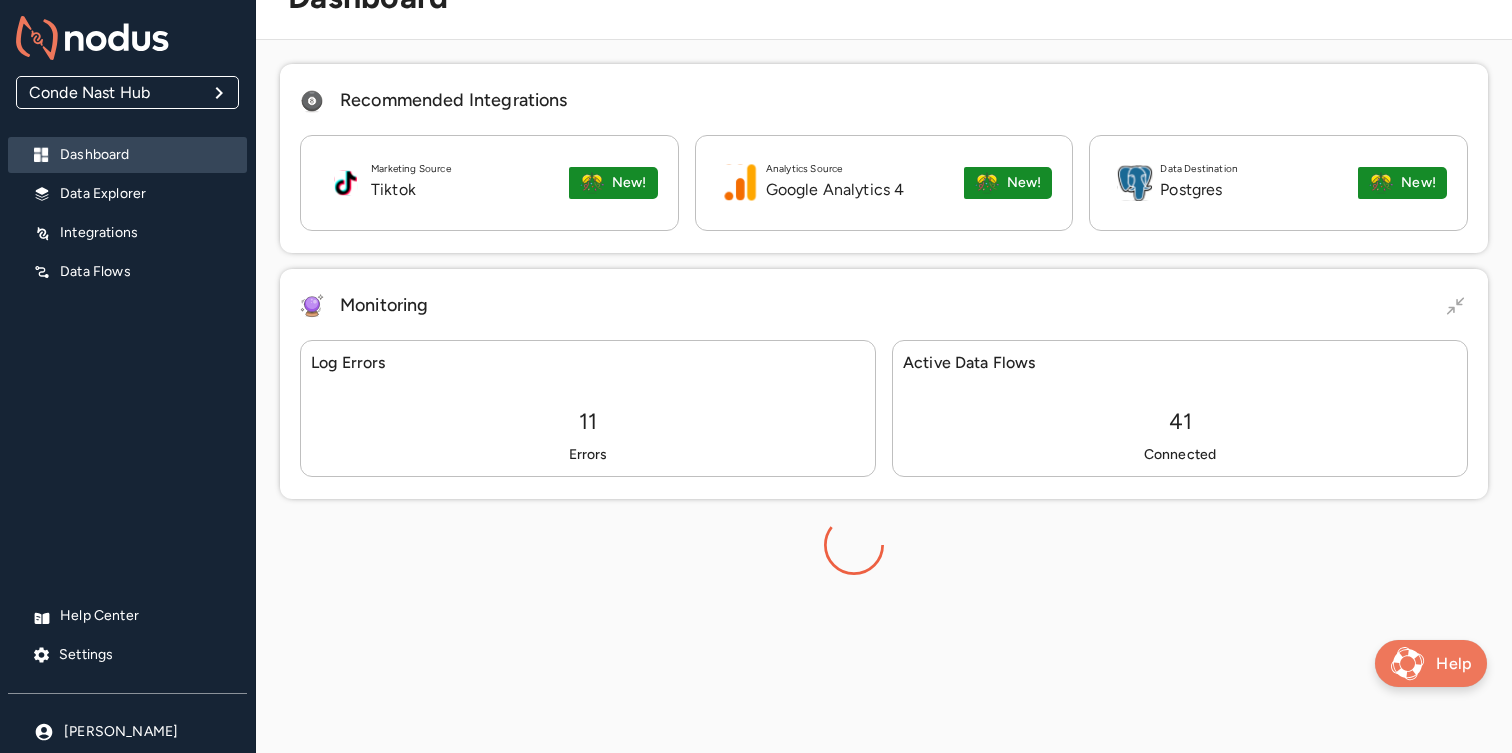 scroll, scrollTop: 84, scrollLeft: 0, axis: vertical 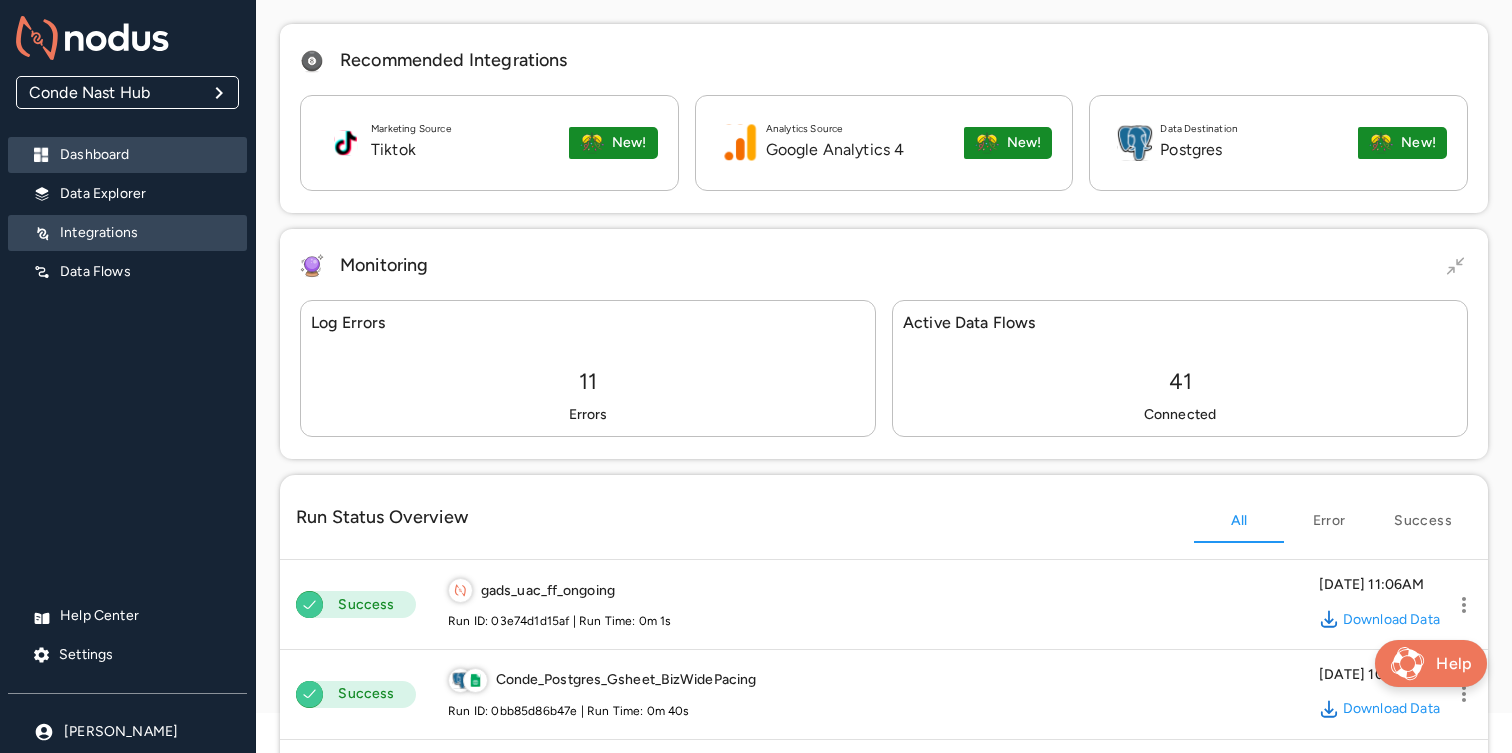 click on "Integrations" at bounding box center (145, 233) 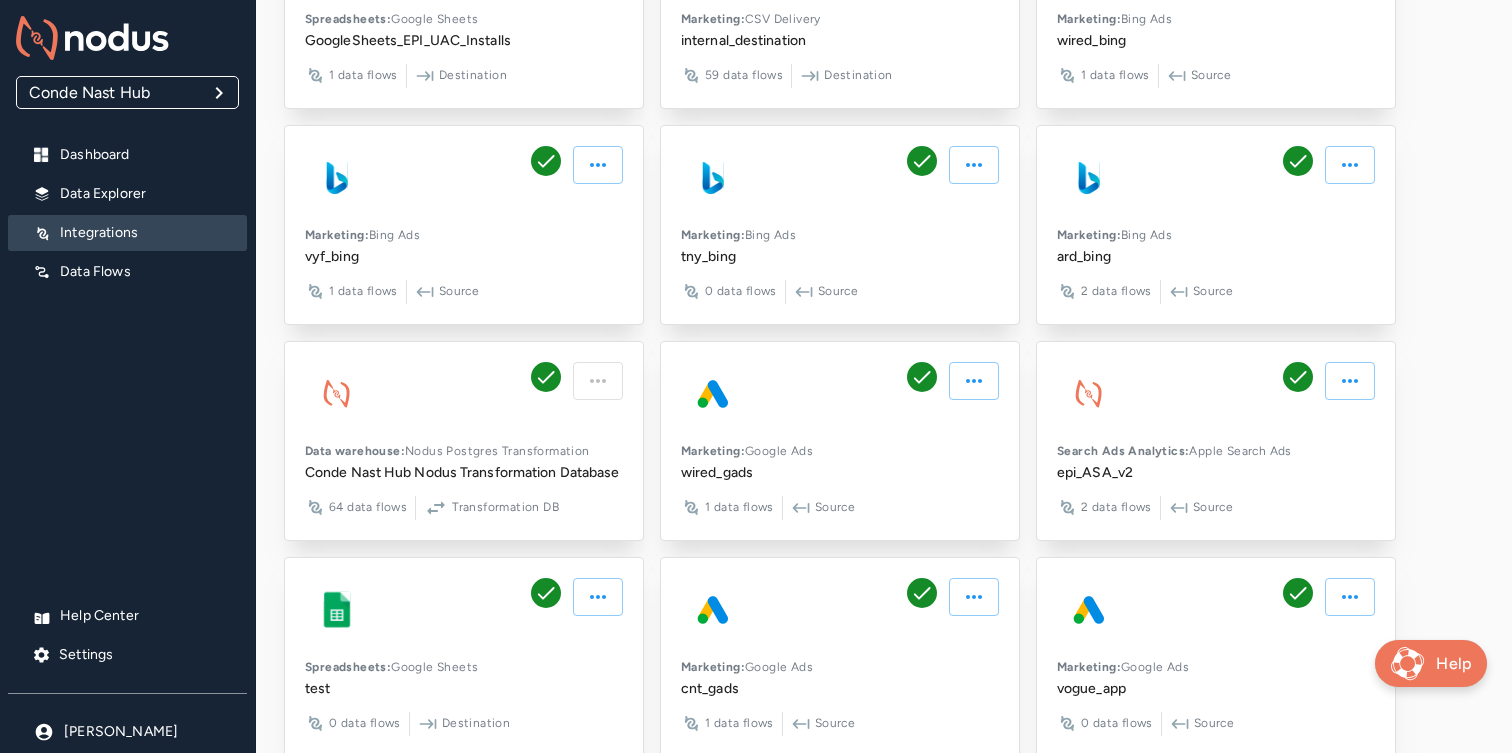 scroll, scrollTop: 0, scrollLeft: 0, axis: both 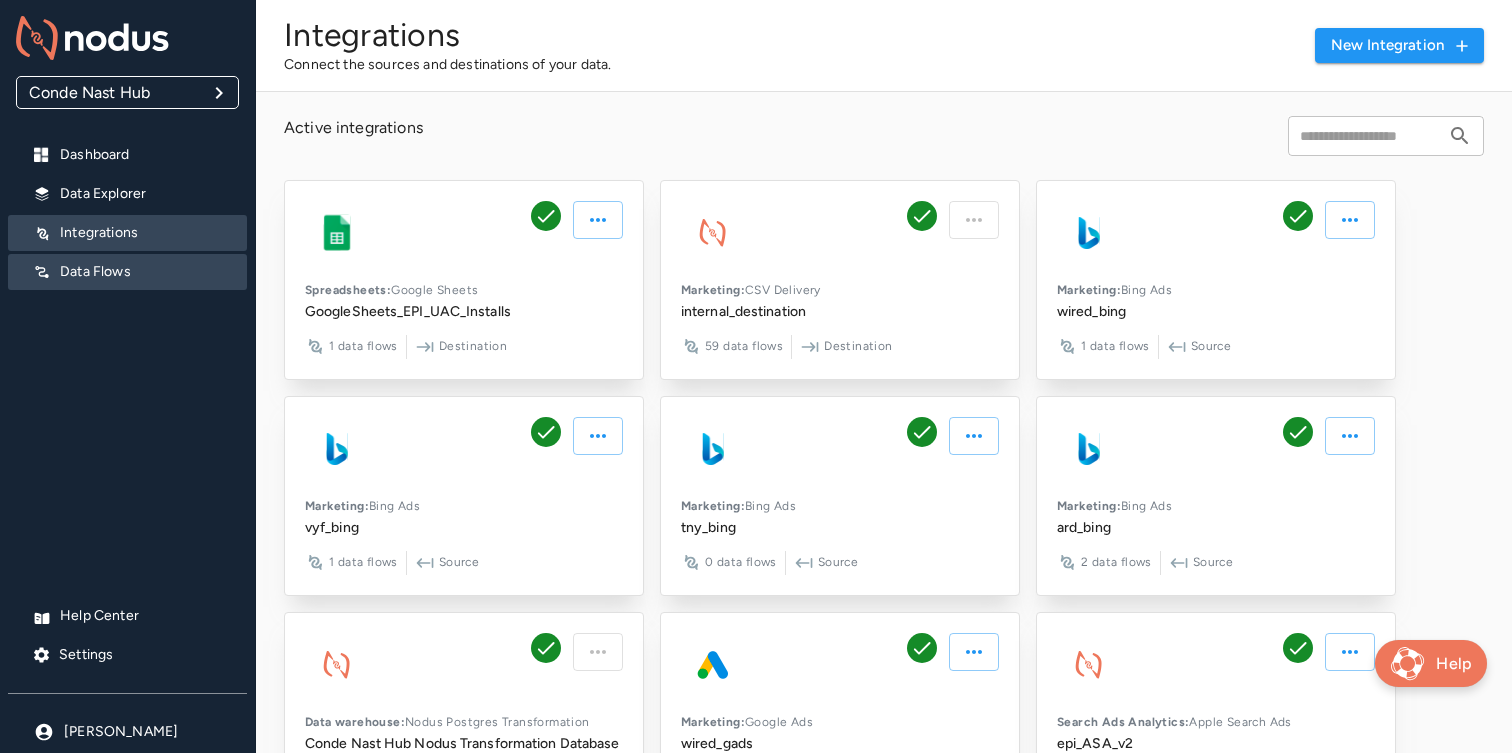 click on "Data Flows" at bounding box center [145, 272] 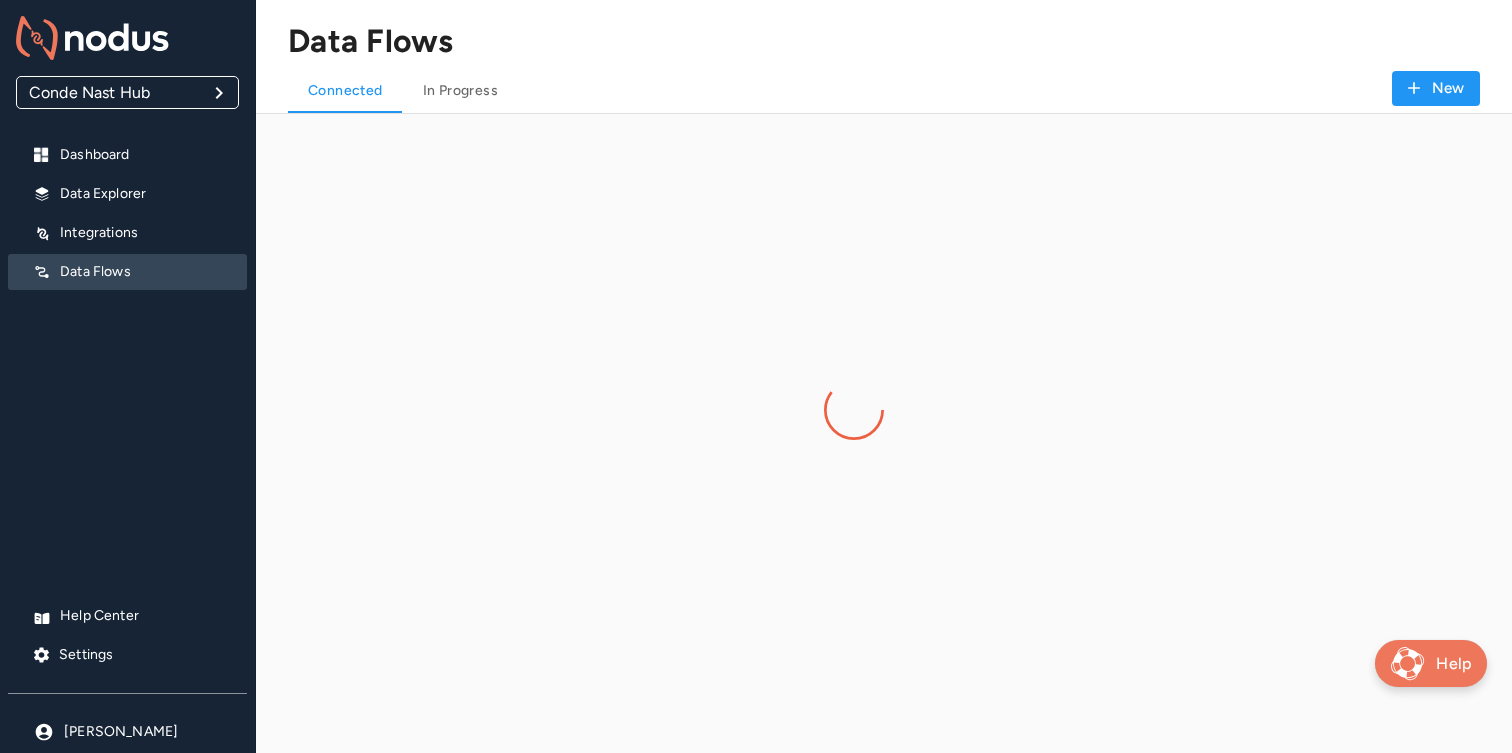 click at bounding box center [884, 482] 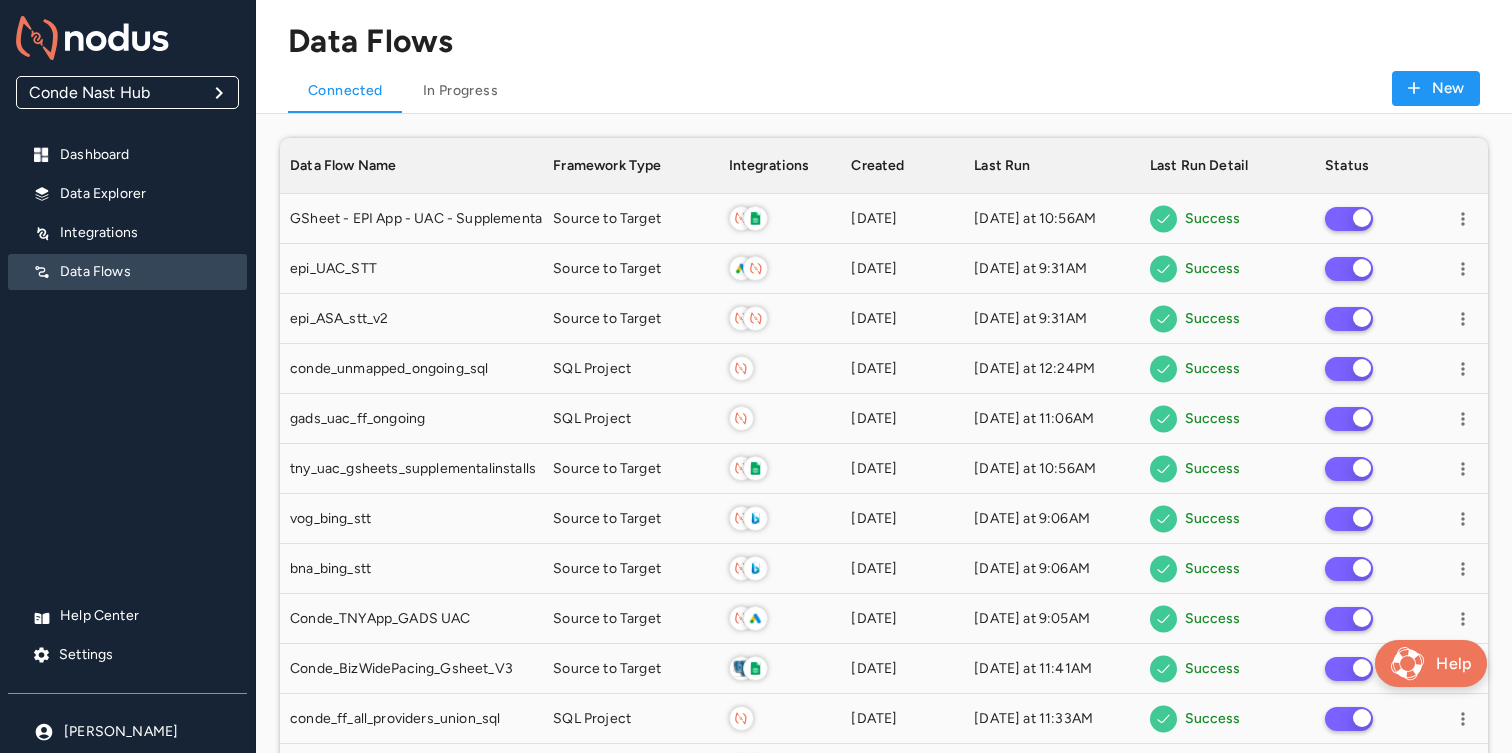 scroll, scrollTop: 1, scrollLeft: 1, axis: both 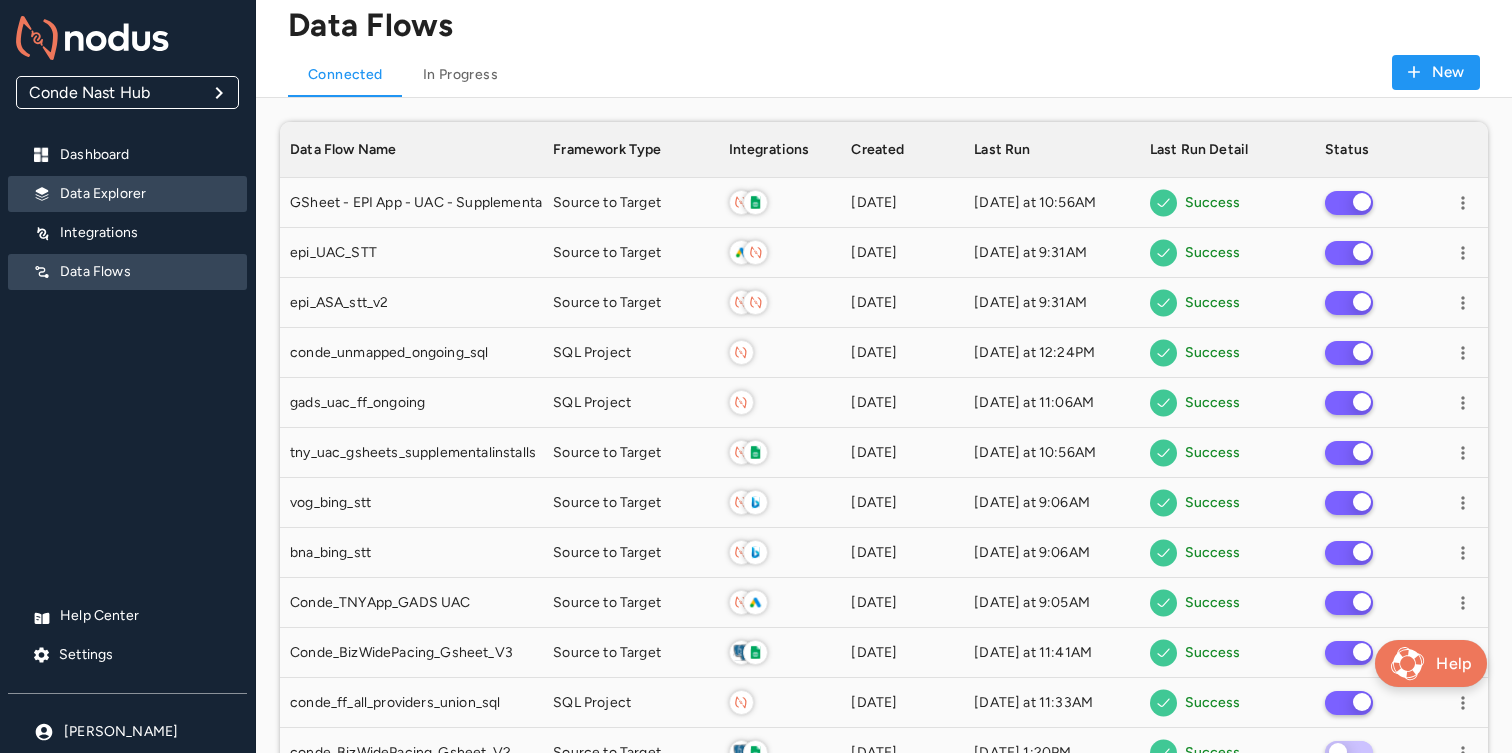 click on "Data Explorer" at bounding box center (145, 194) 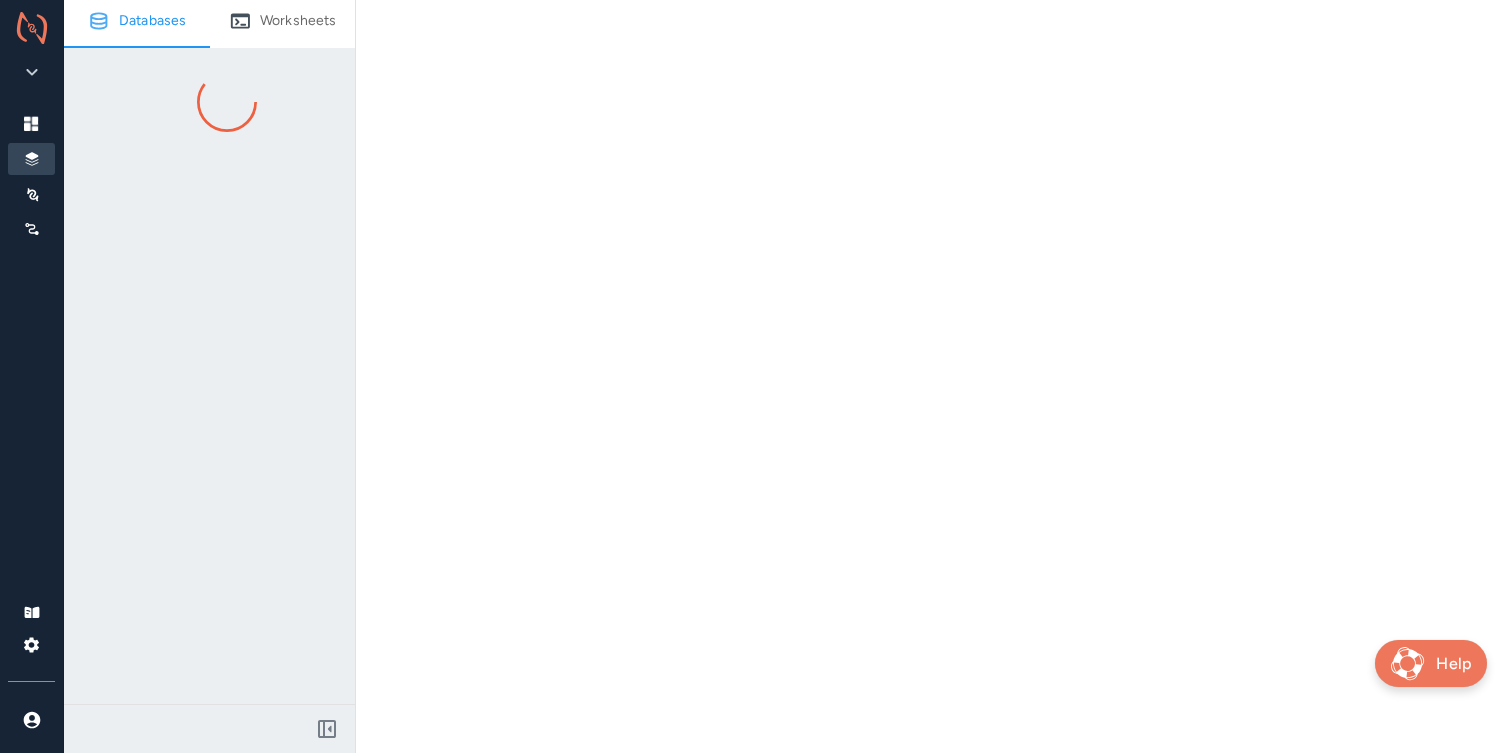 scroll 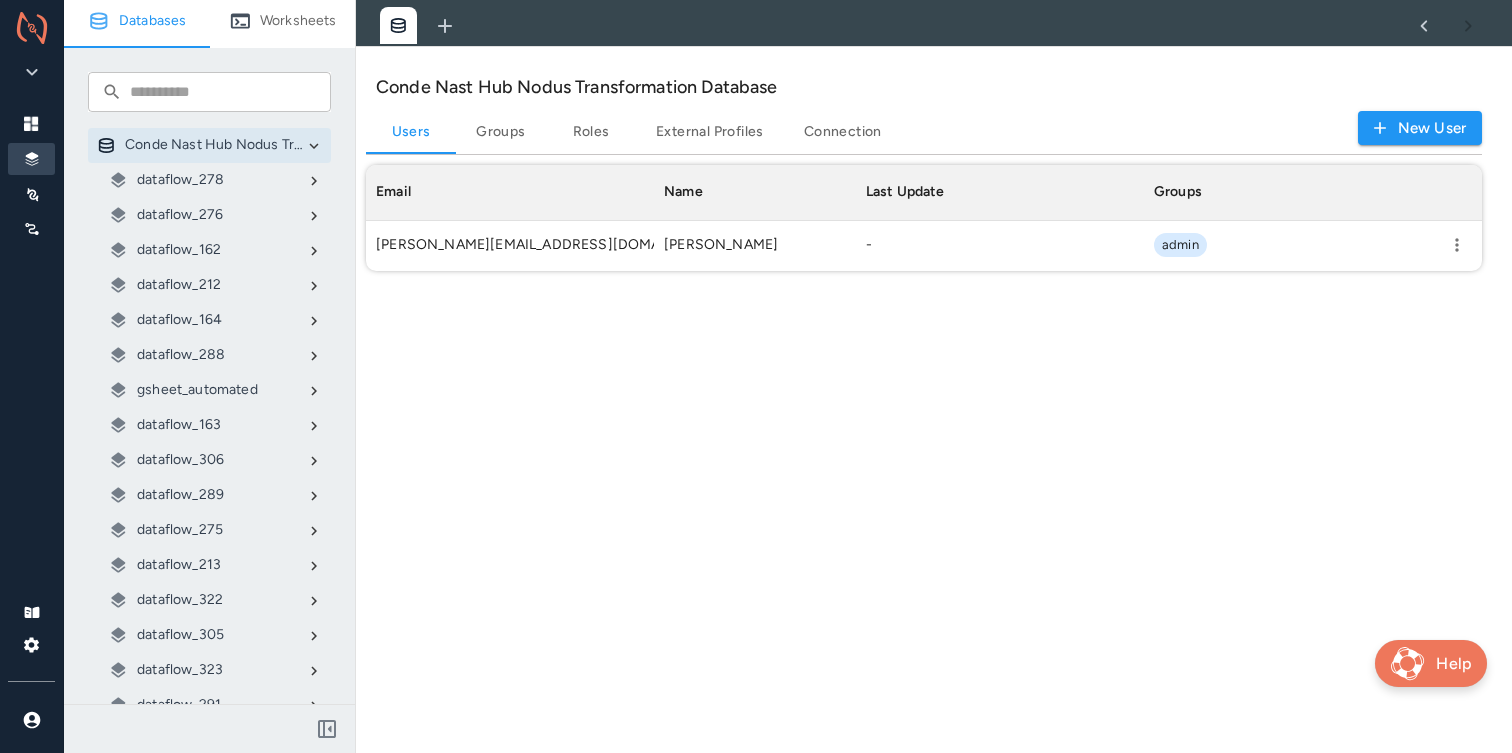 click 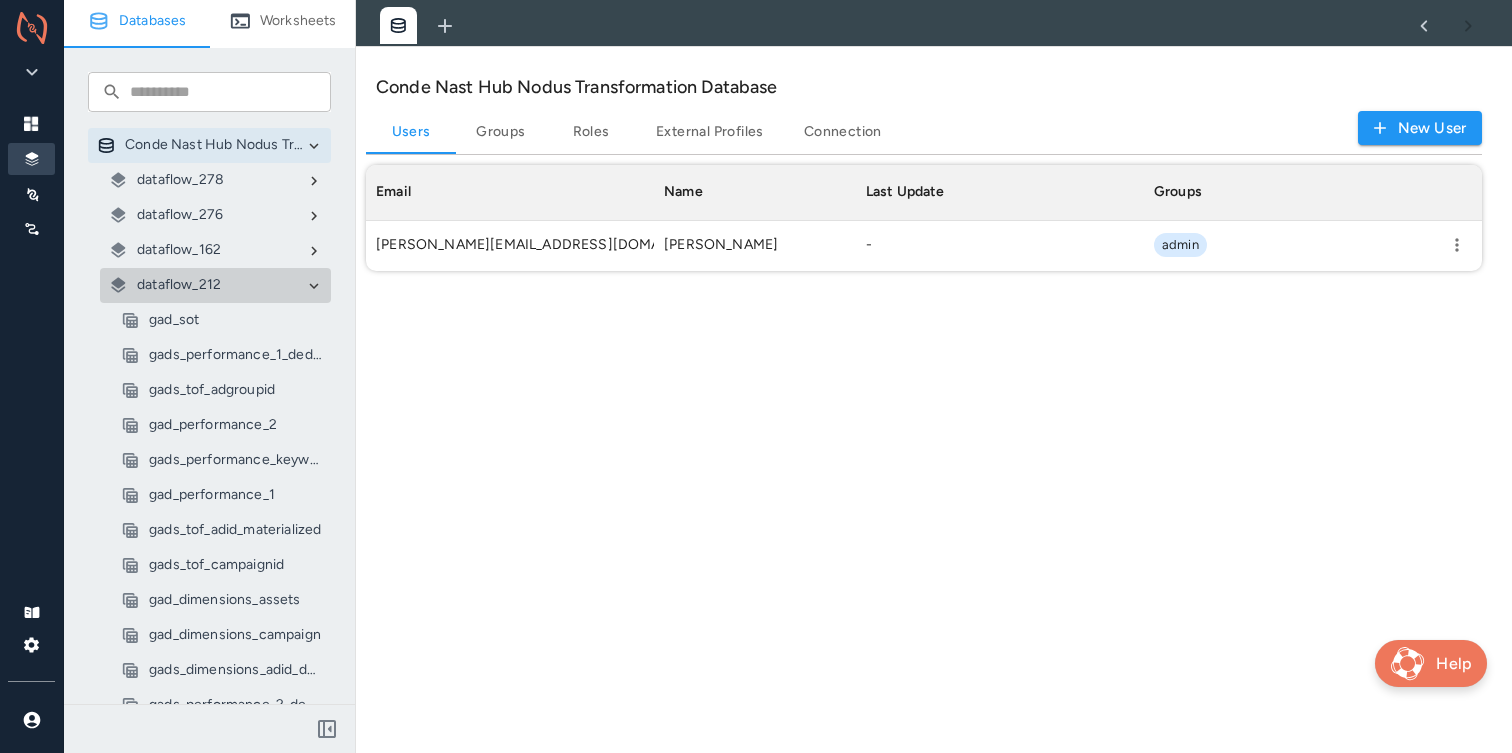click on "gads_performance_1_deduped" at bounding box center (236, 355) 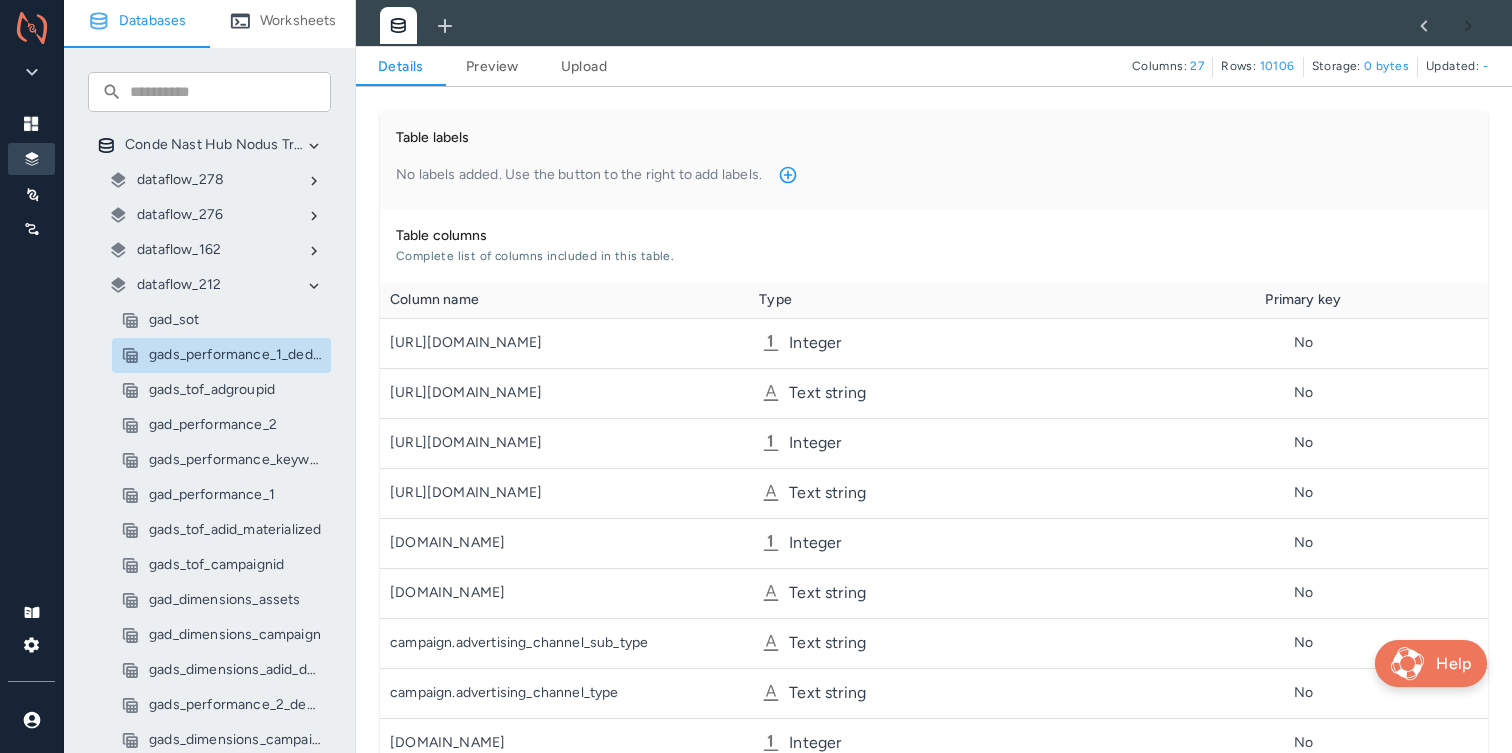 scroll, scrollTop: 1, scrollLeft: 1, axis: both 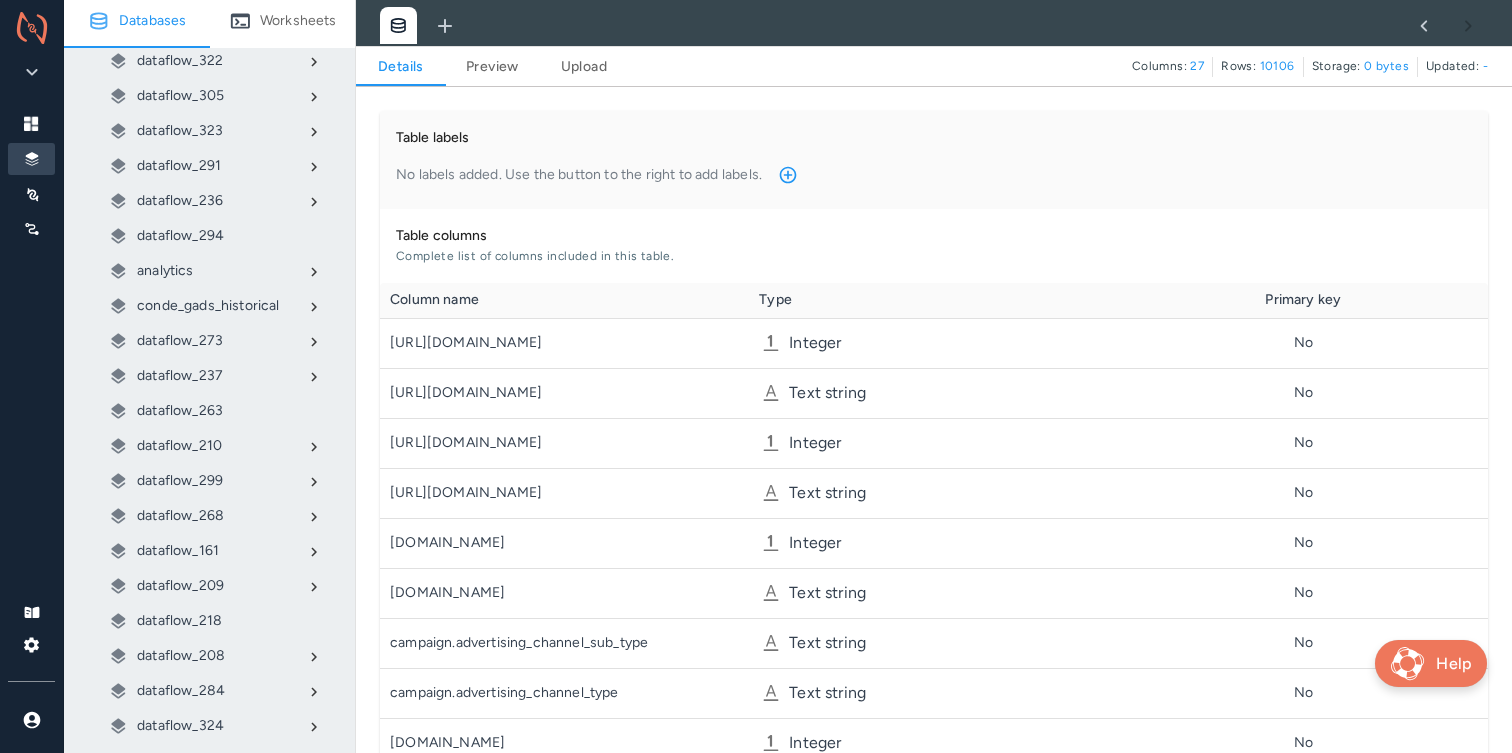 click 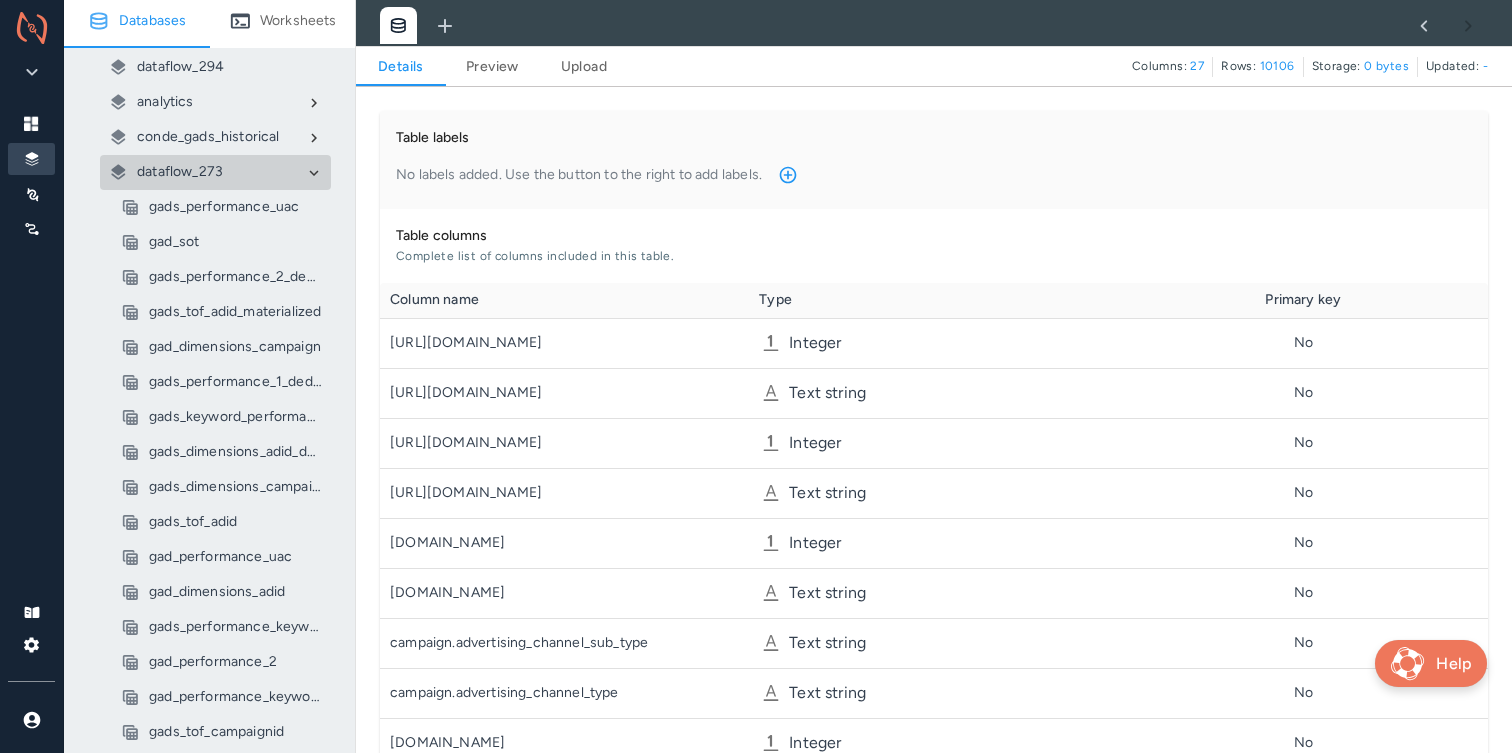 scroll, scrollTop: 707, scrollLeft: 0, axis: vertical 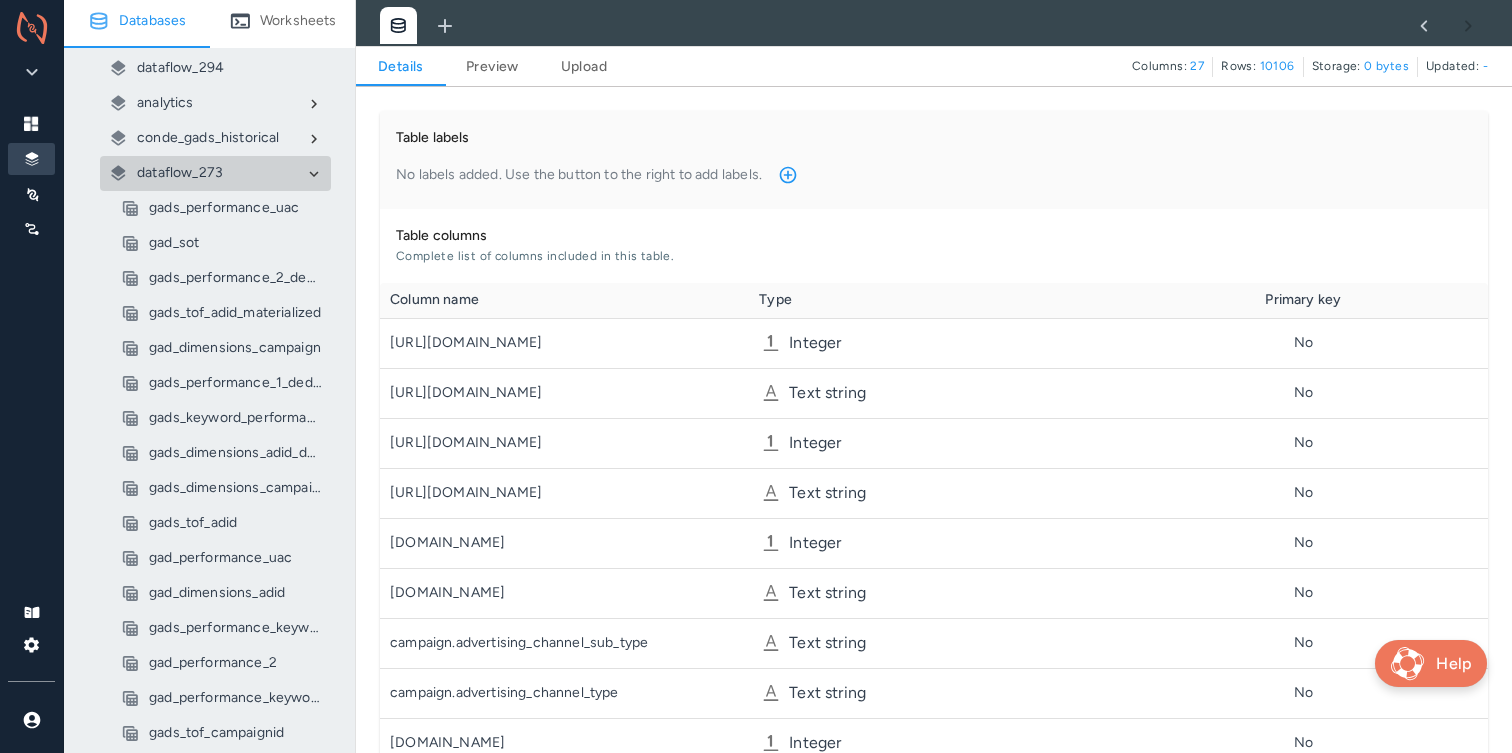 click on "gad_dimensions_campaign" at bounding box center [235, 348] 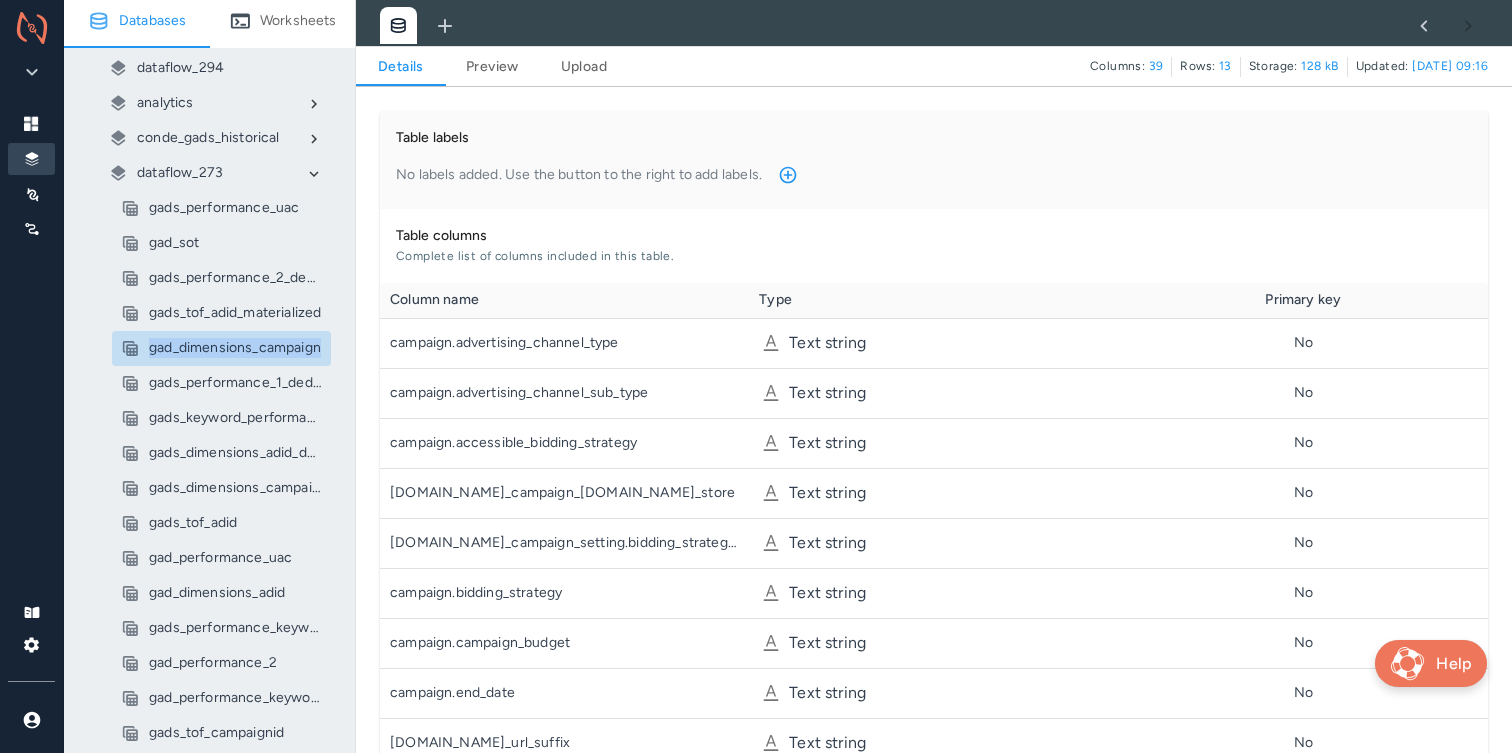 scroll, scrollTop: 1, scrollLeft: 1, axis: both 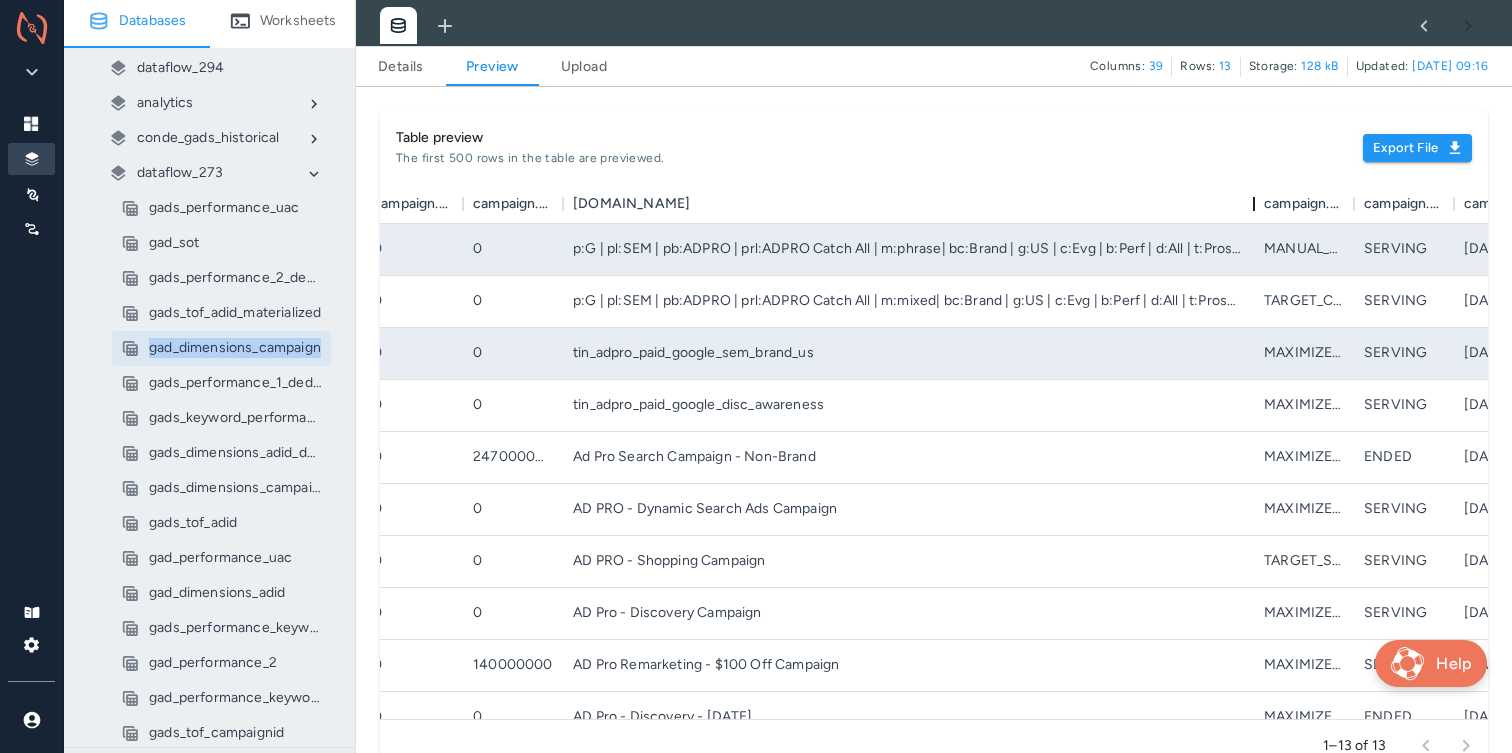 drag, startPoint x: 664, startPoint y: 205, endPoint x: 1258, endPoint y: 239, distance: 594.9723 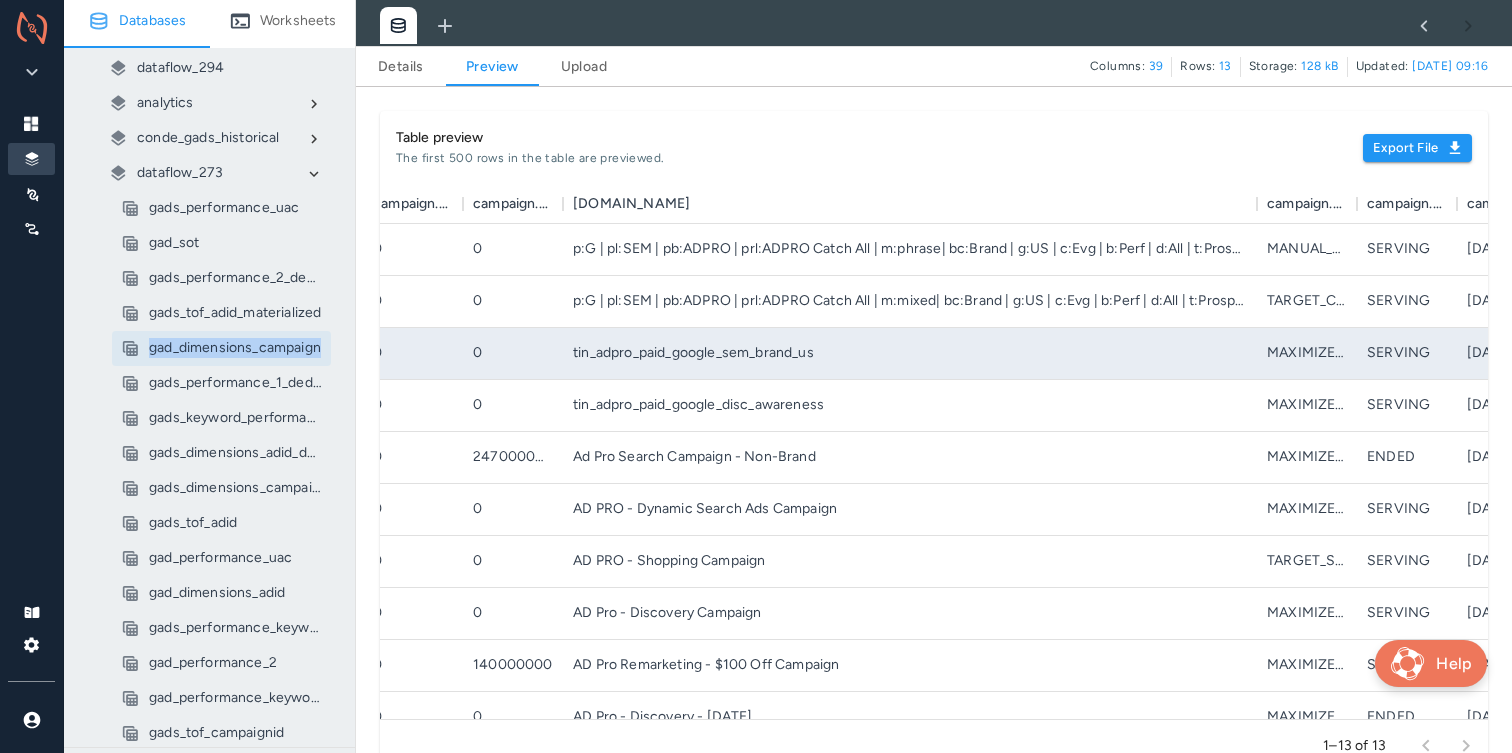scroll, scrollTop: 691, scrollLeft: 0, axis: vertical 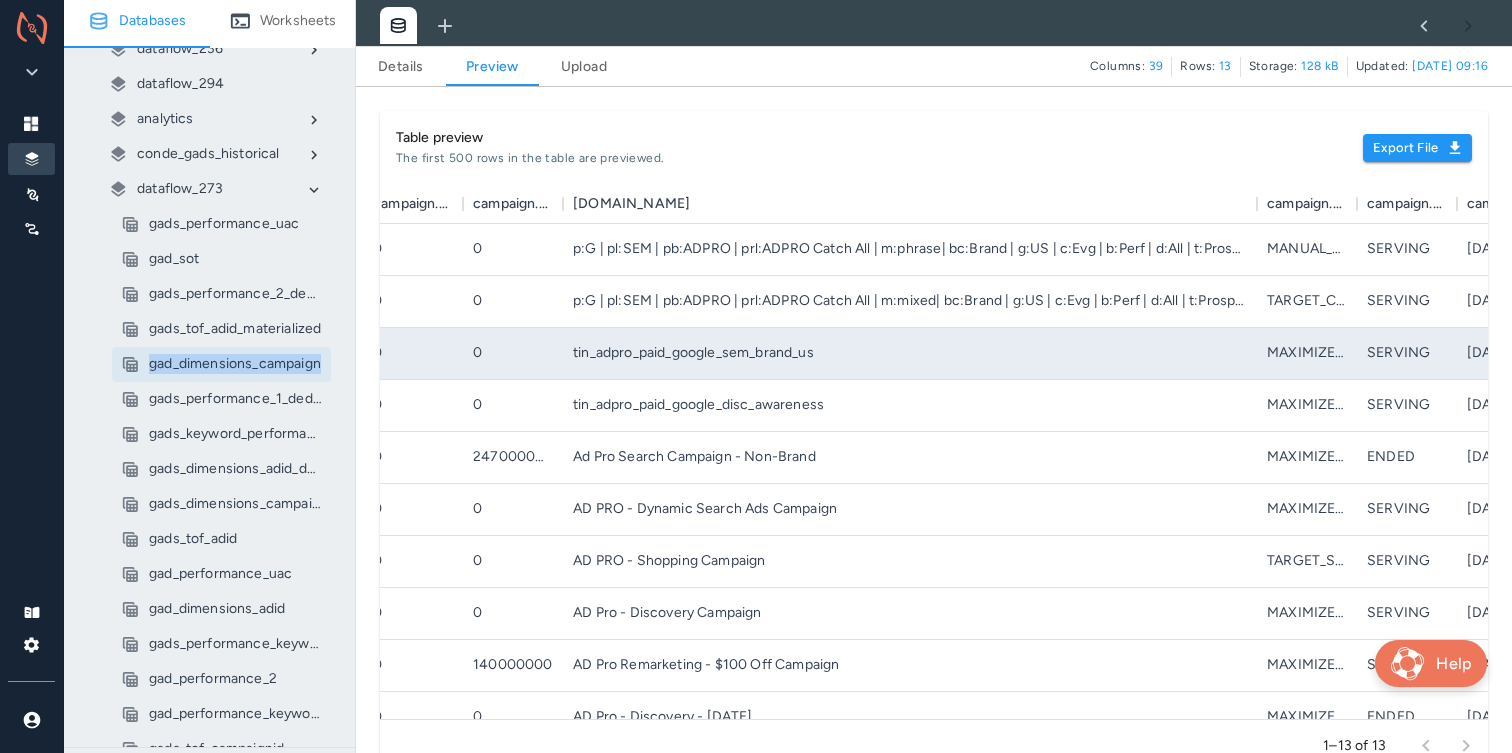 click on "Worksheets" at bounding box center (298, 21) 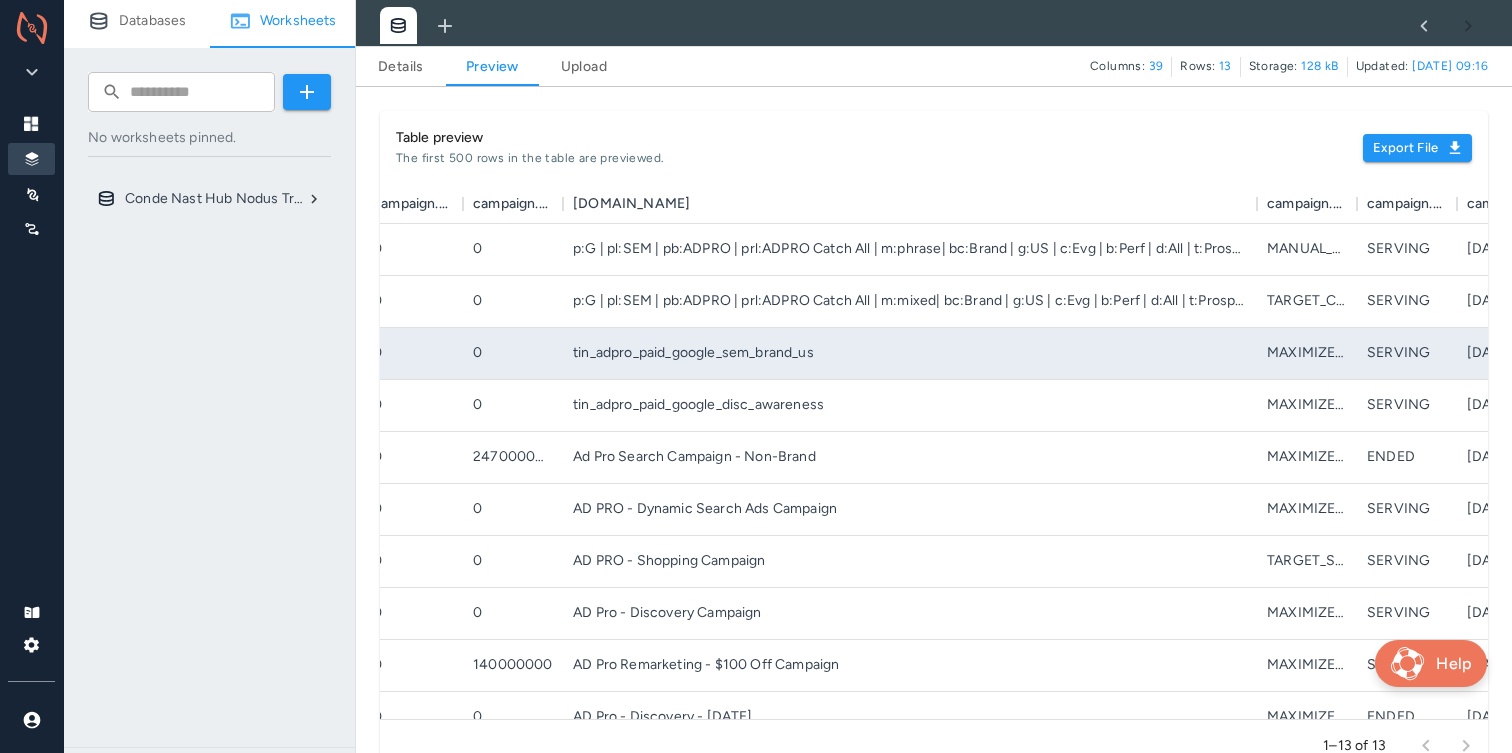 click 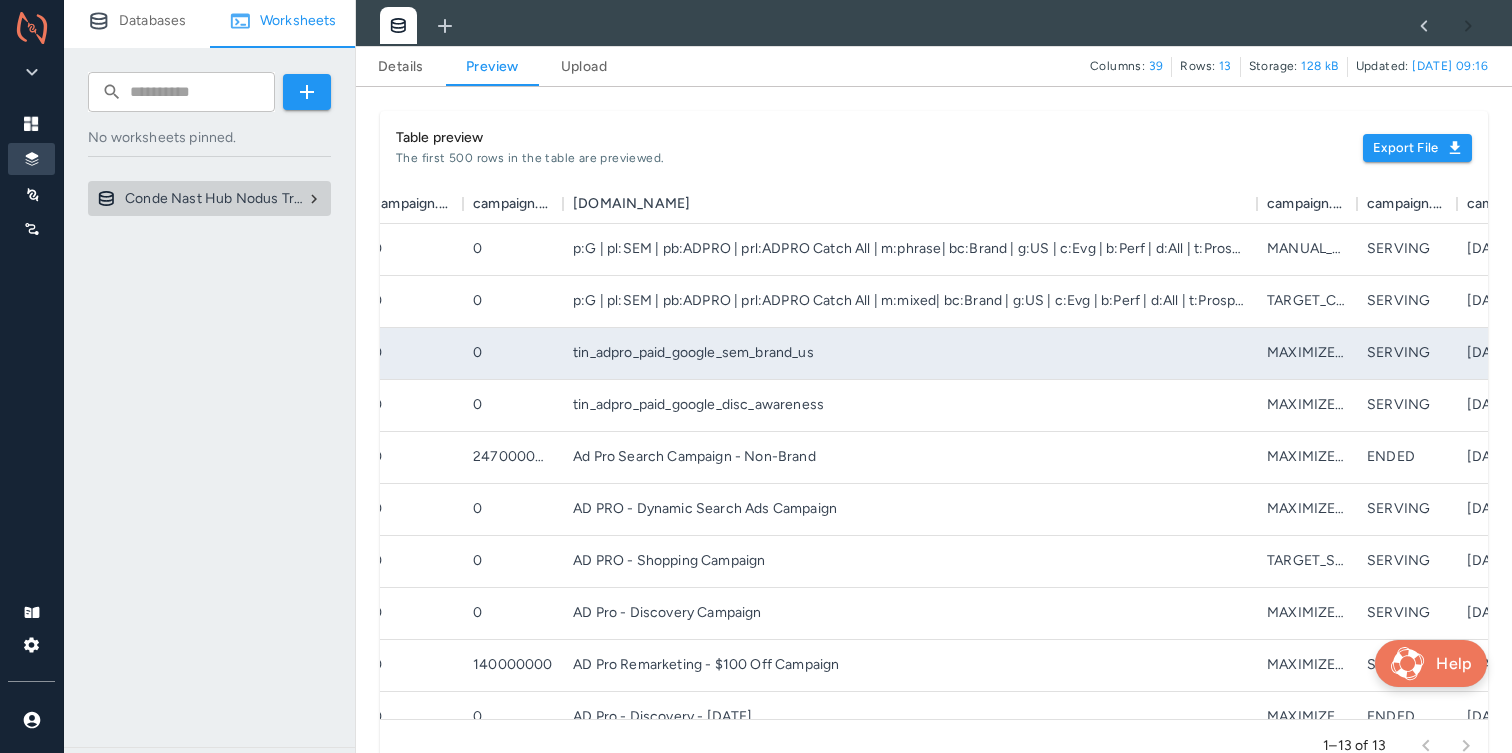 click 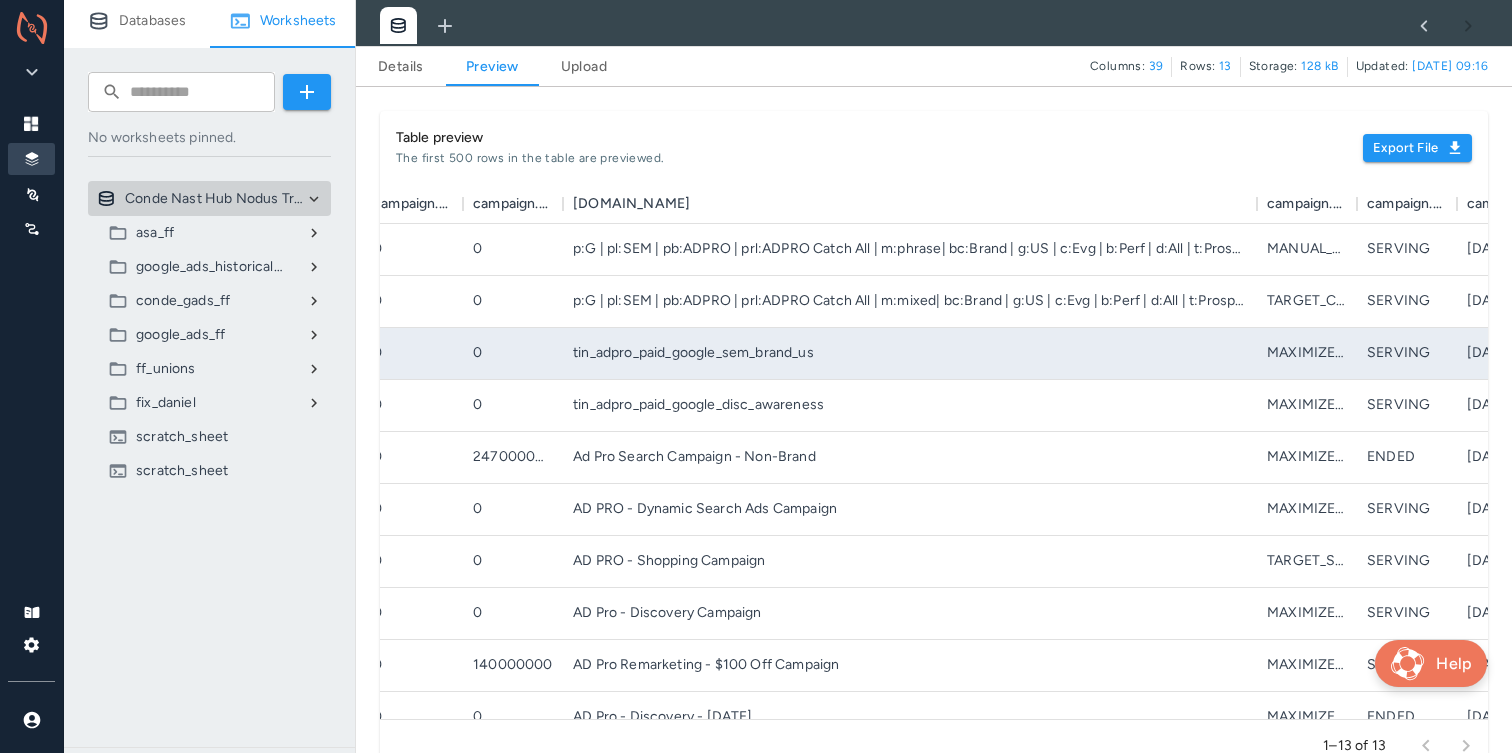 click 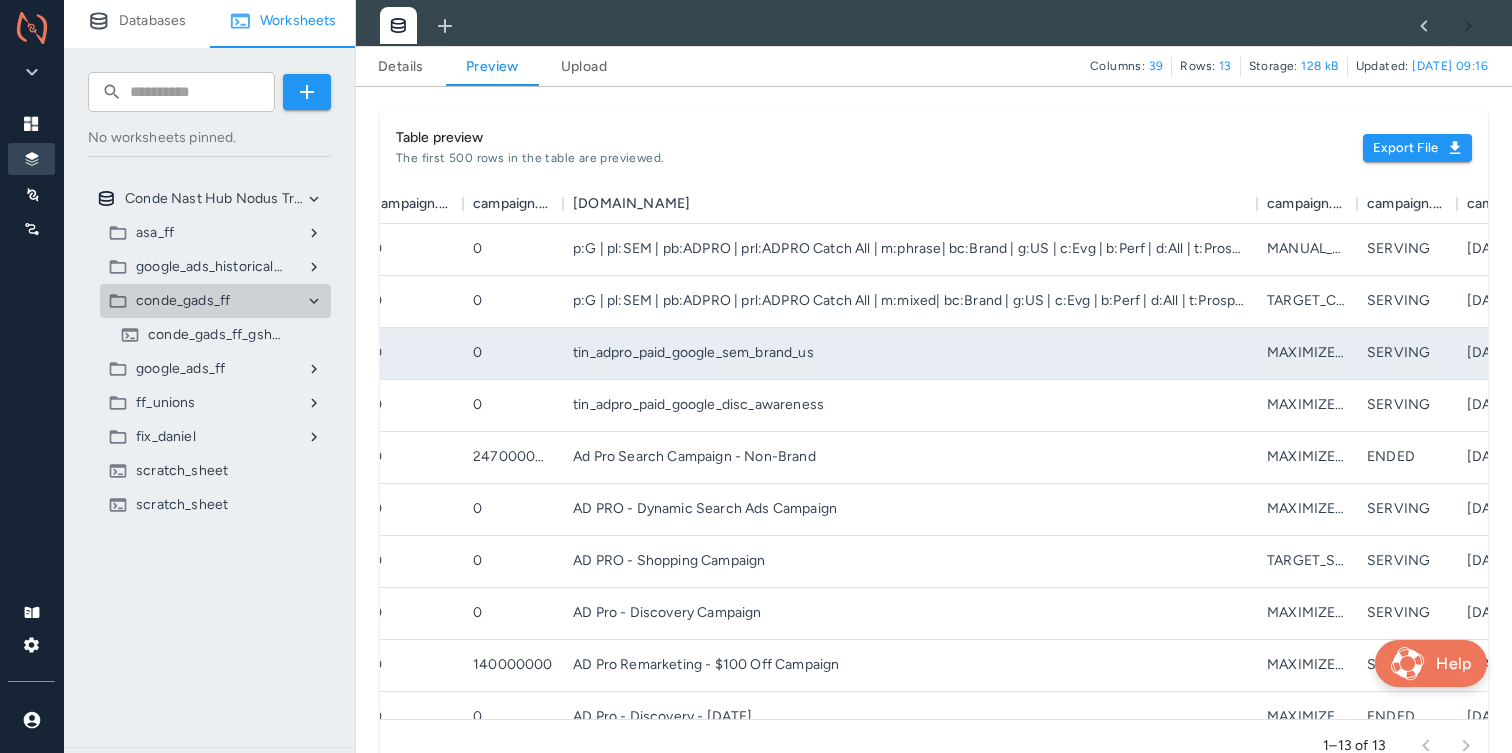 click 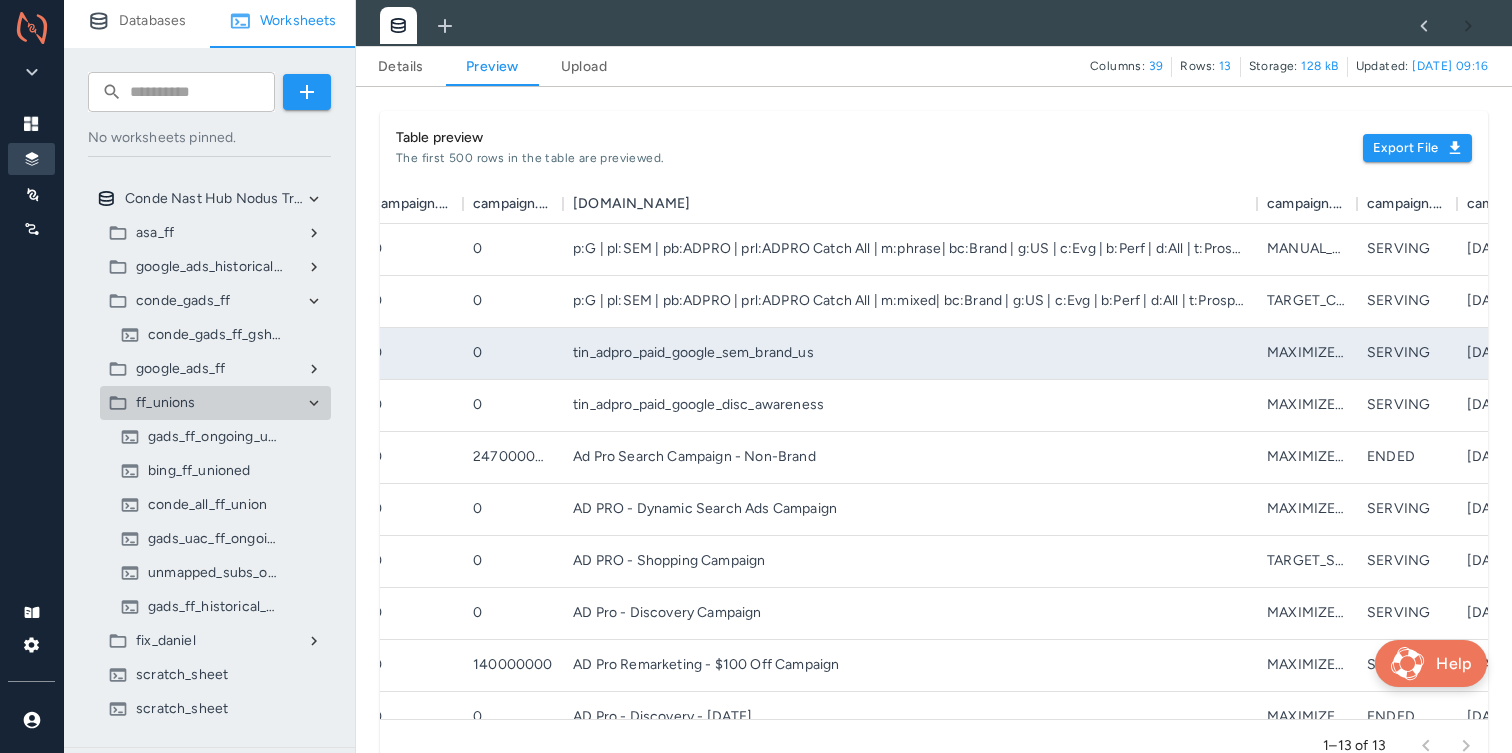 click 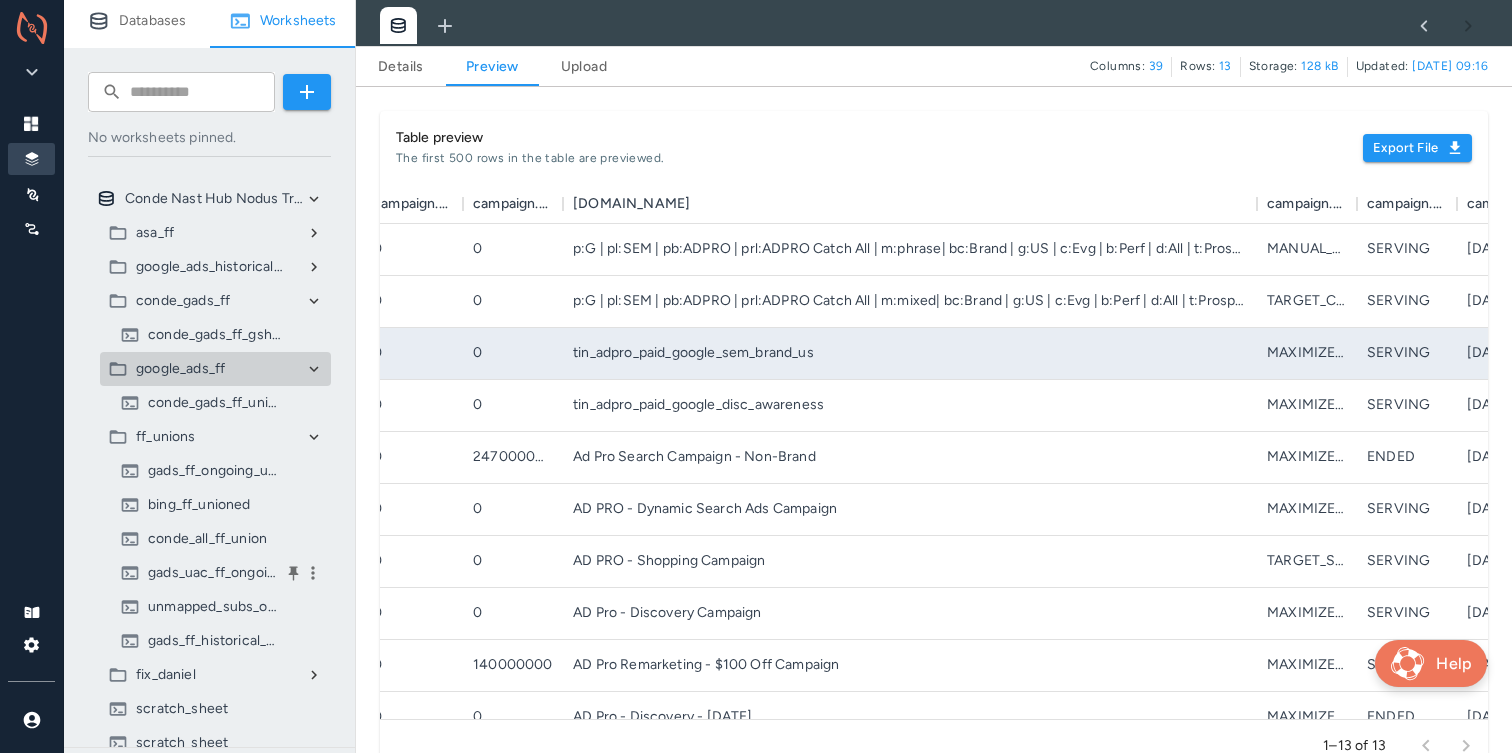 scroll, scrollTop: 33, scrollLeft: 0, axis: vertical 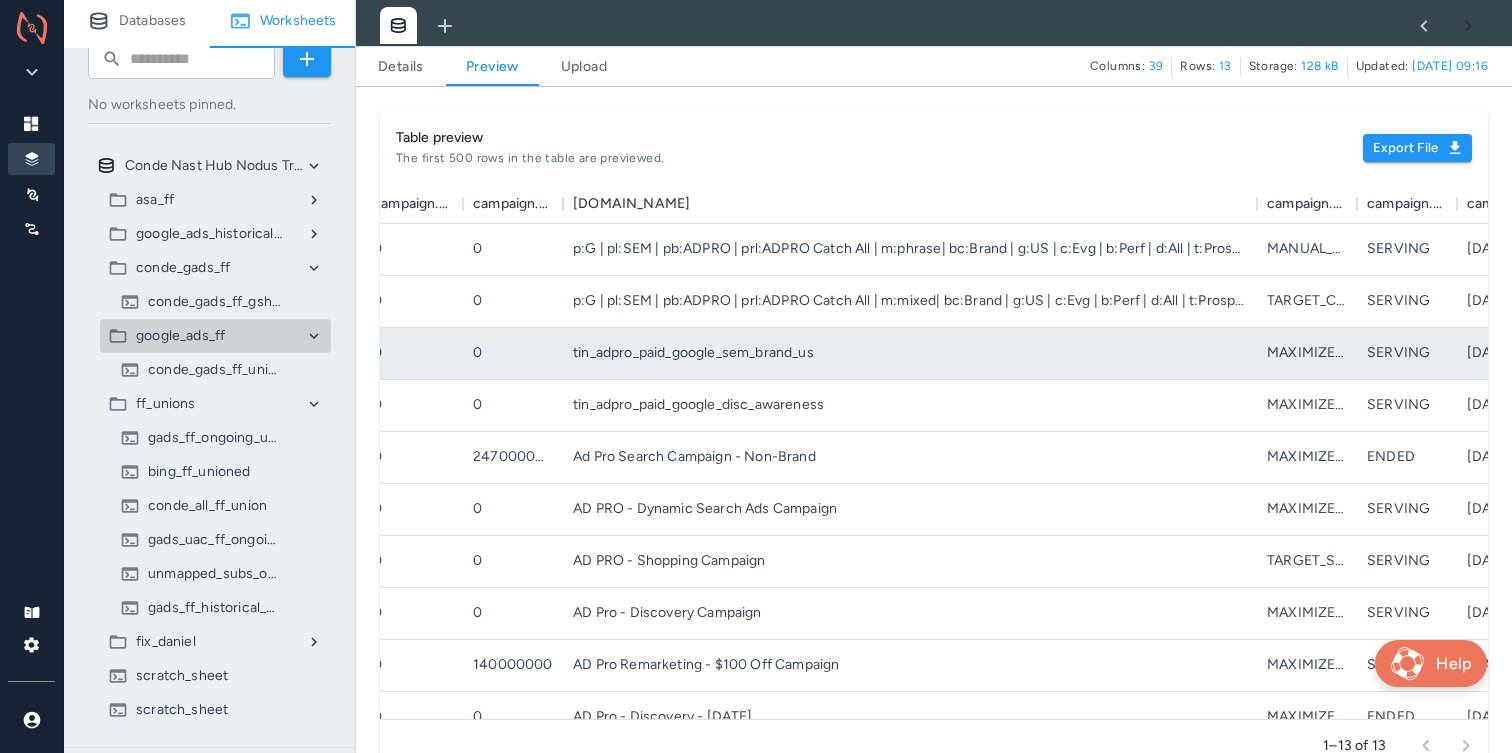 click 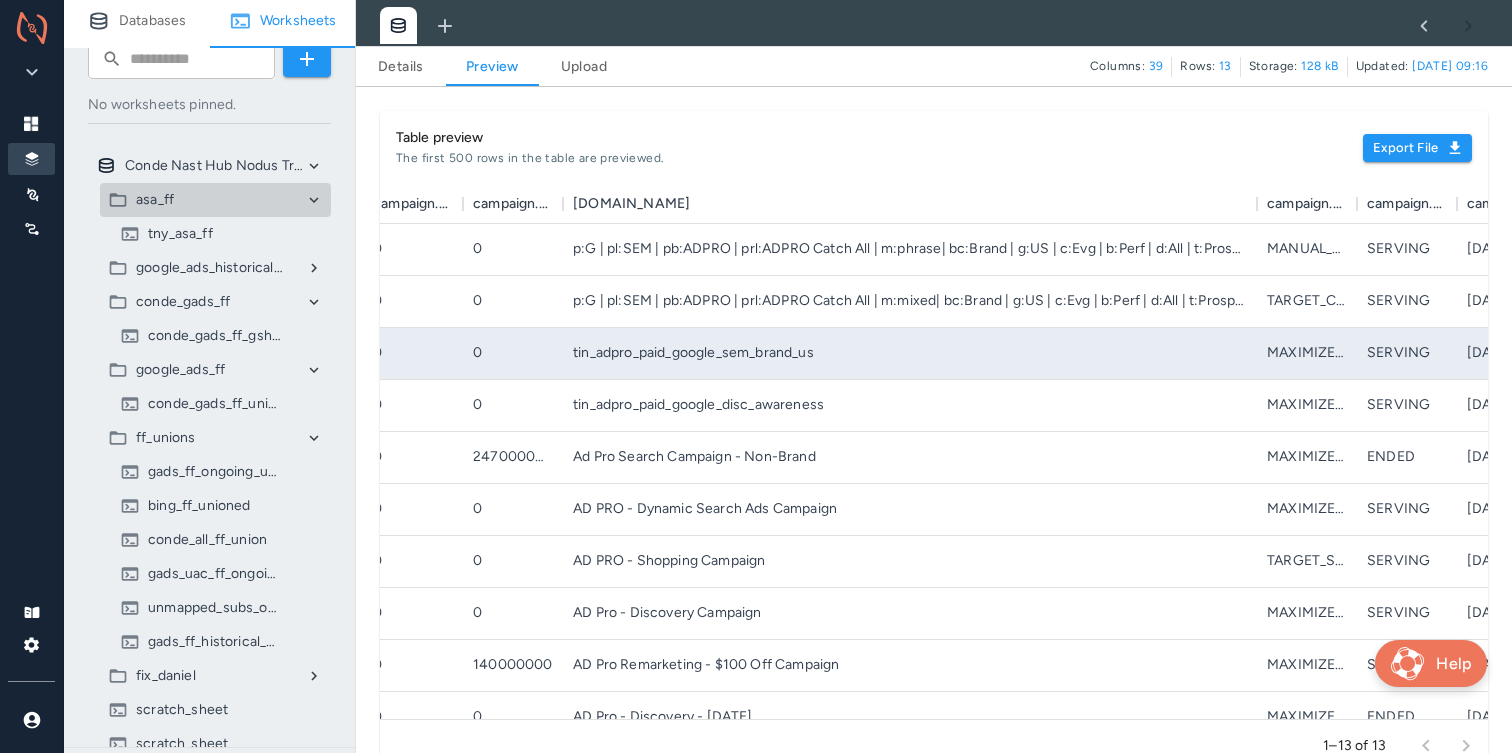 click 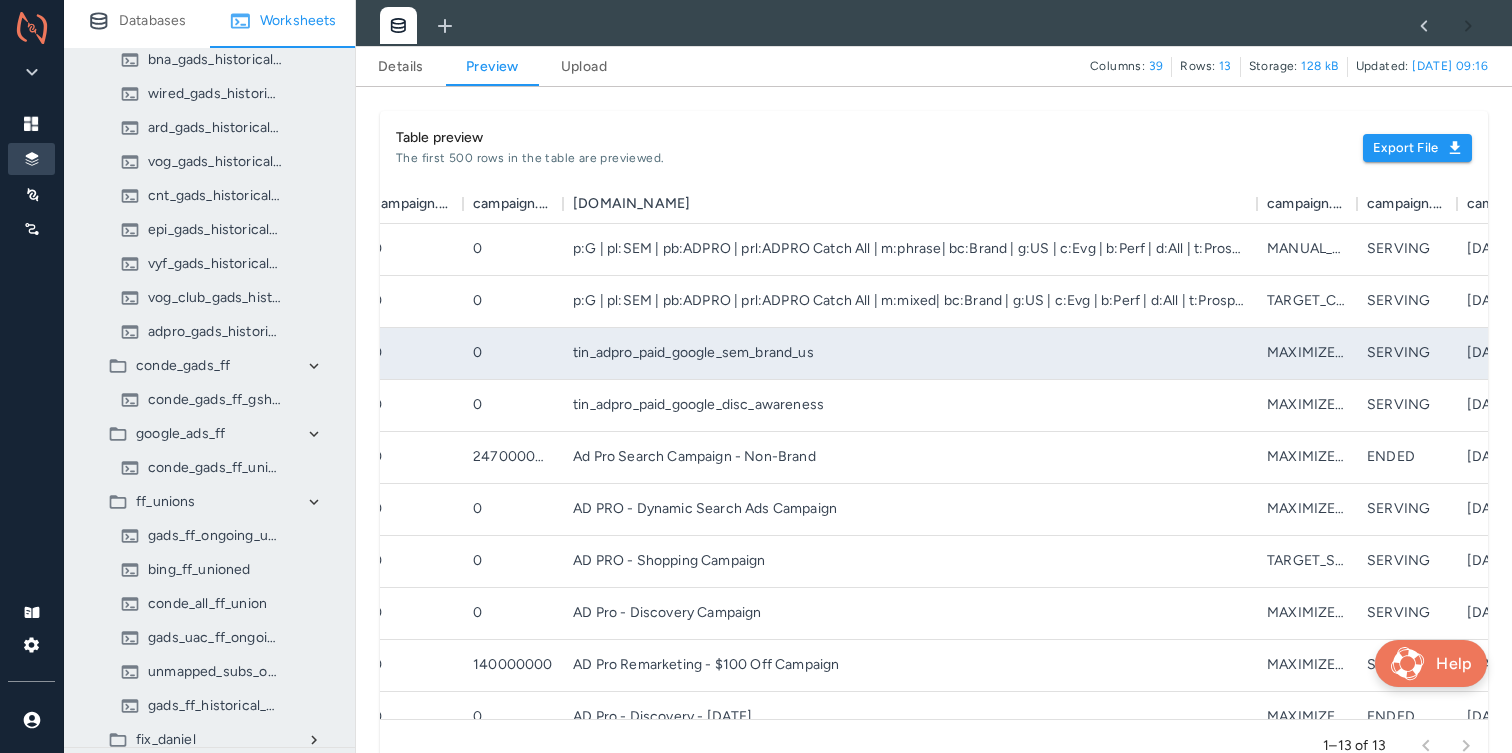 scroll, scrollTop: 441, scrollLeft: 0, axis: vertical 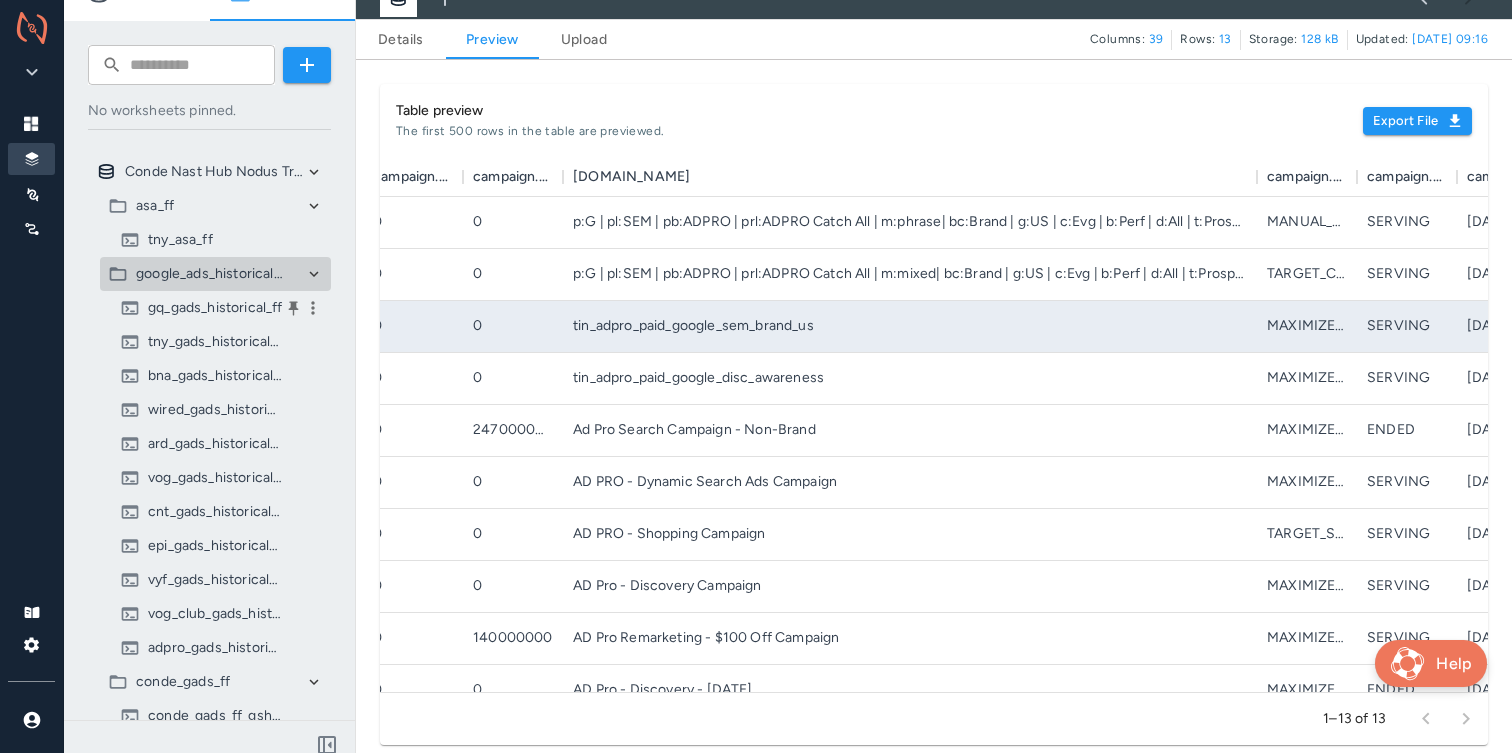 click on "gq_gads_historical_ff" at bounding box center (215, 308) 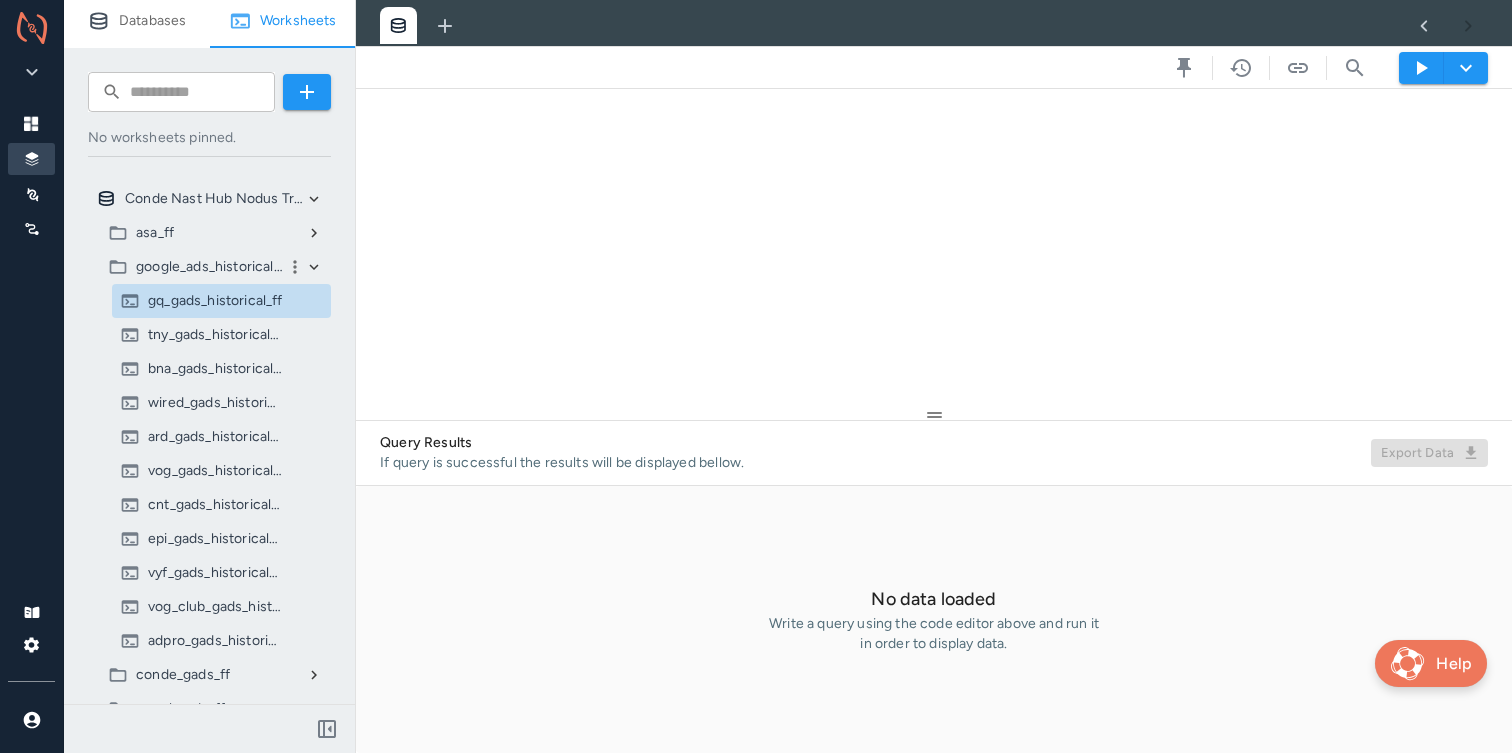 scroll, scrollTop: 0, scrollLeft: 0, axis: both 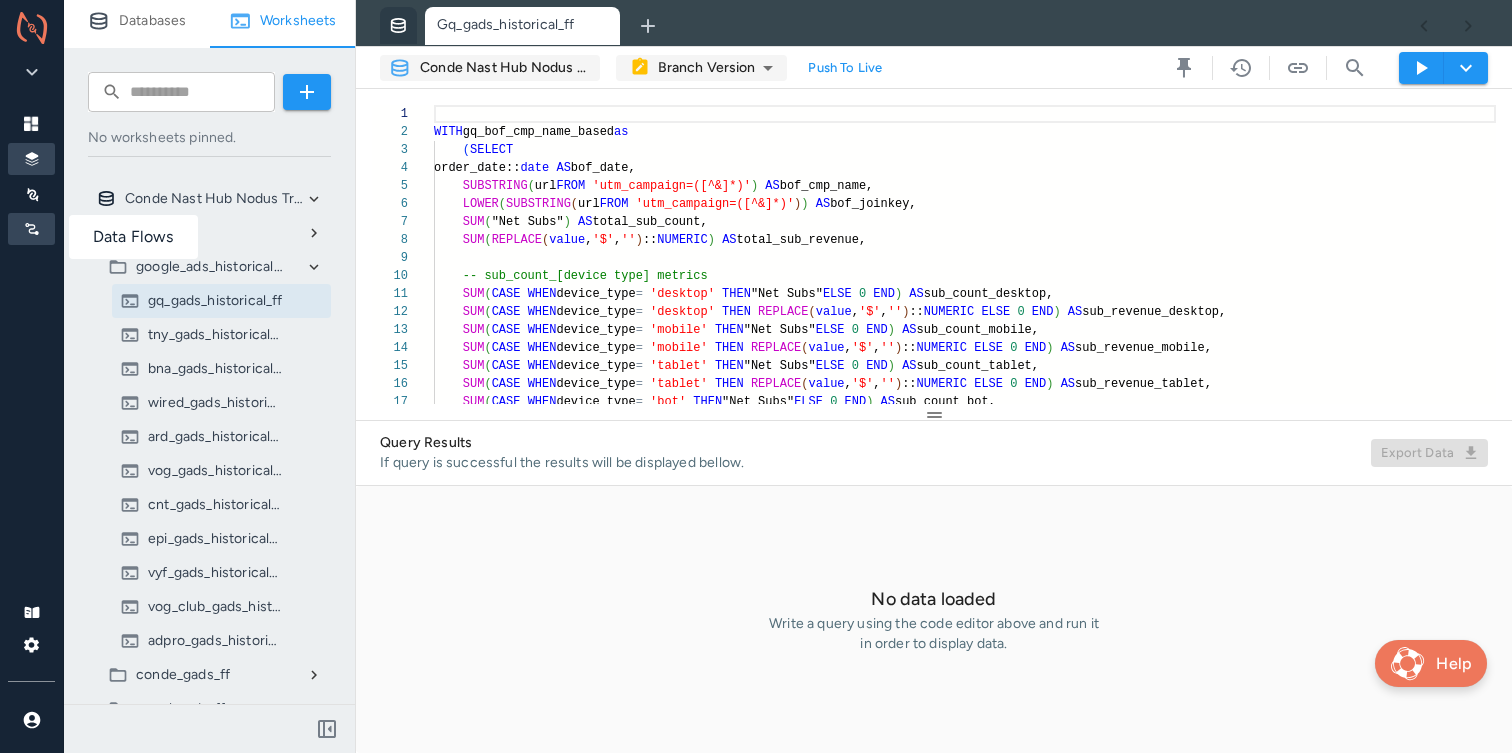 click 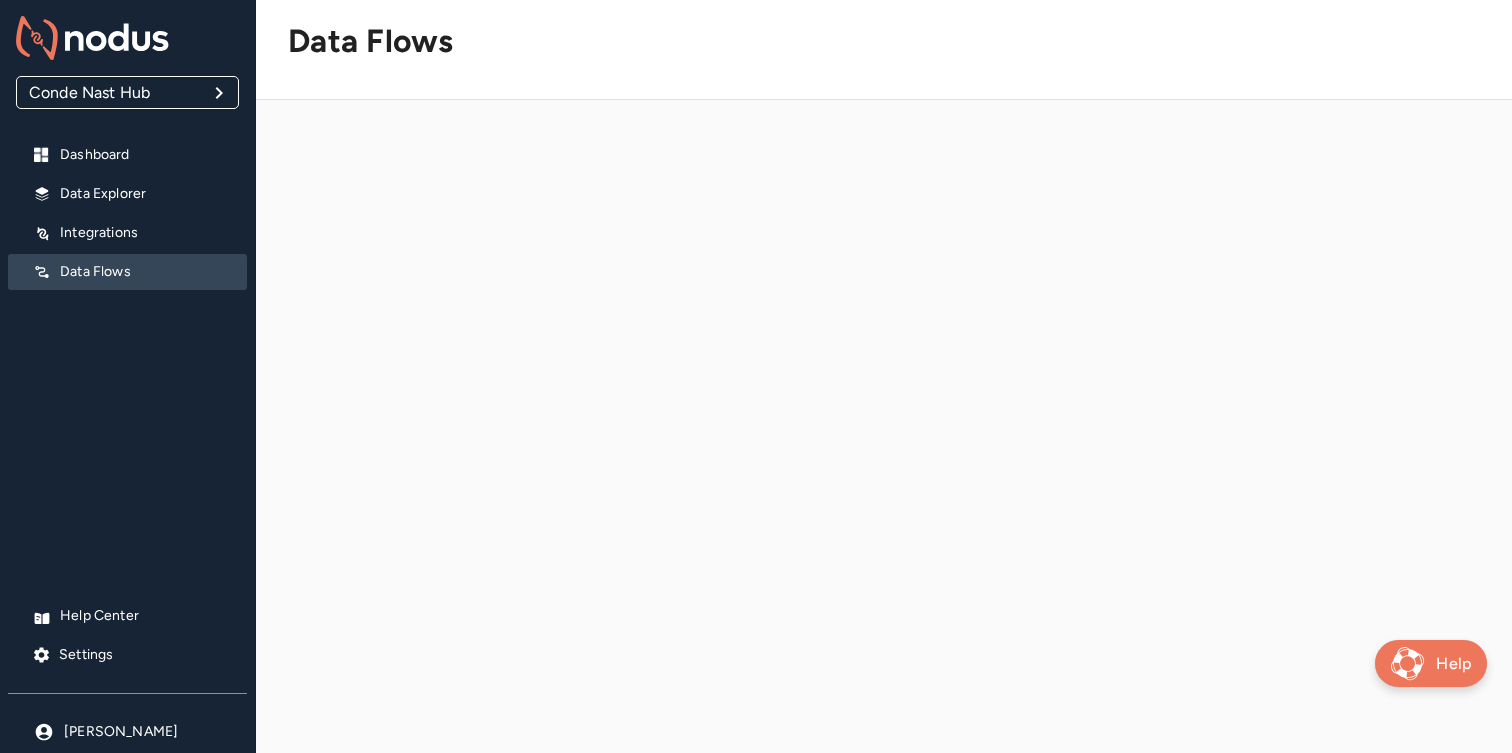 click at bounding box center [884, 468] 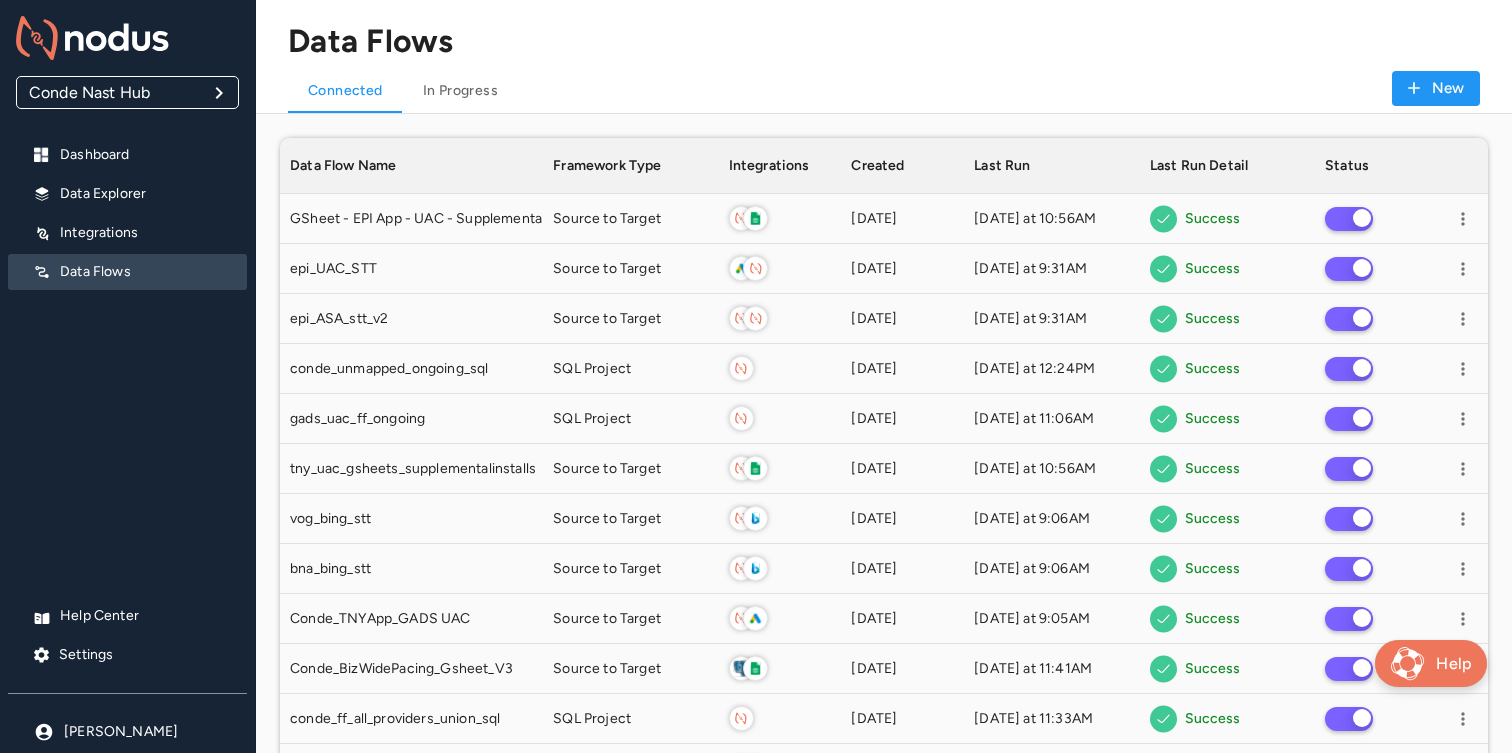 scroll, scrollTop: 1, scrollLeft: 1, axis: both 